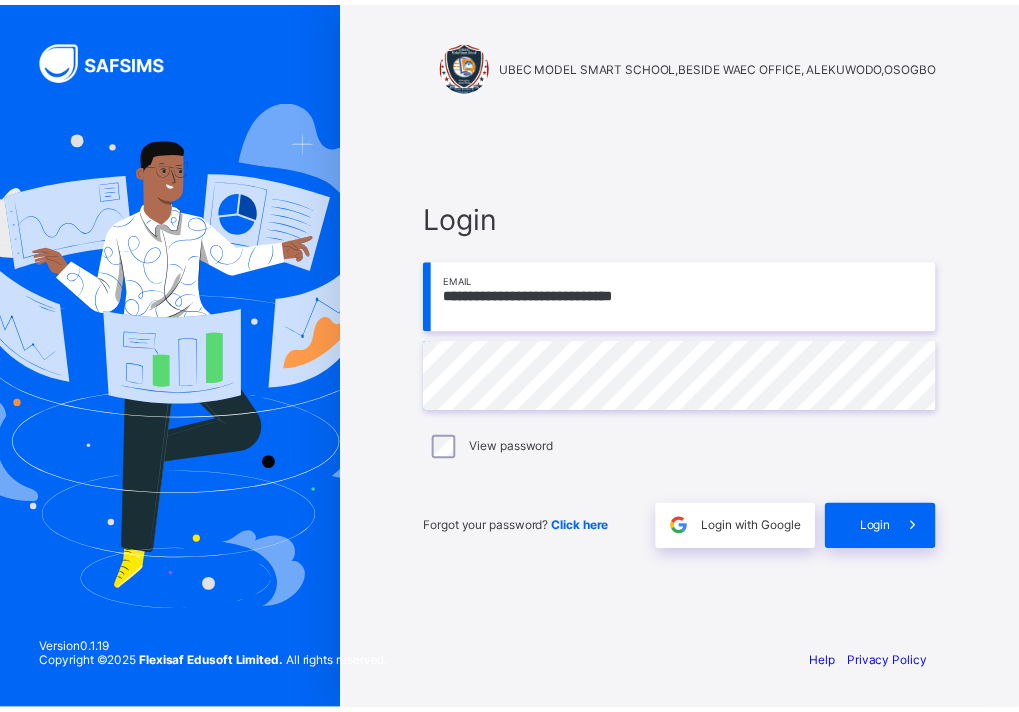 scroll, scrollTop: 0, scrollLeft: 0, axis: both 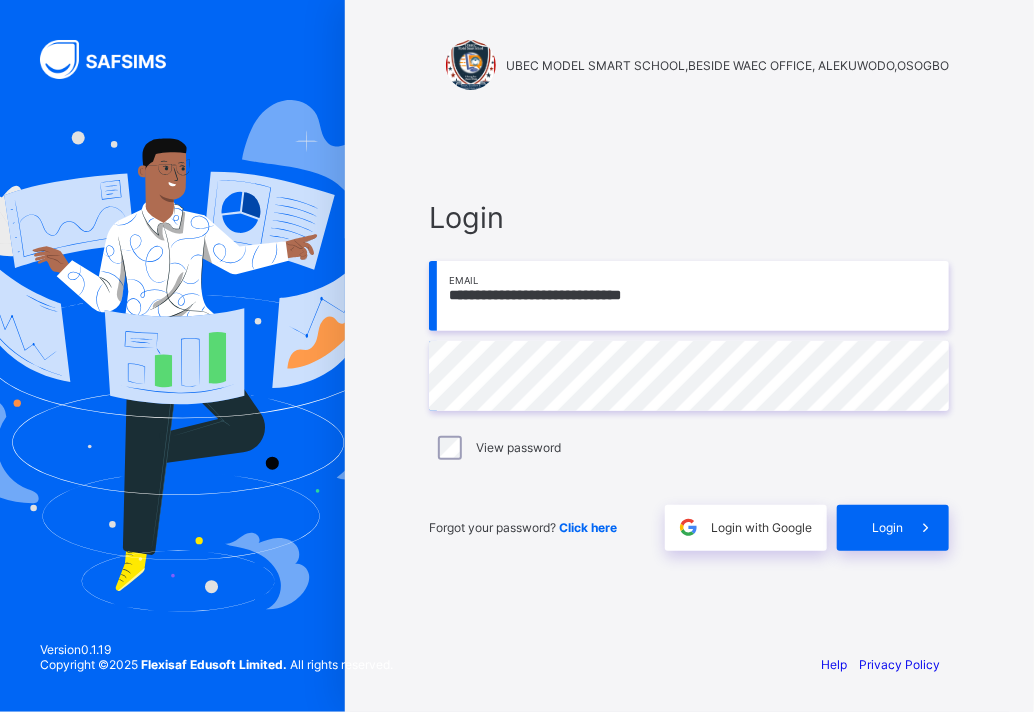 type on "**********" 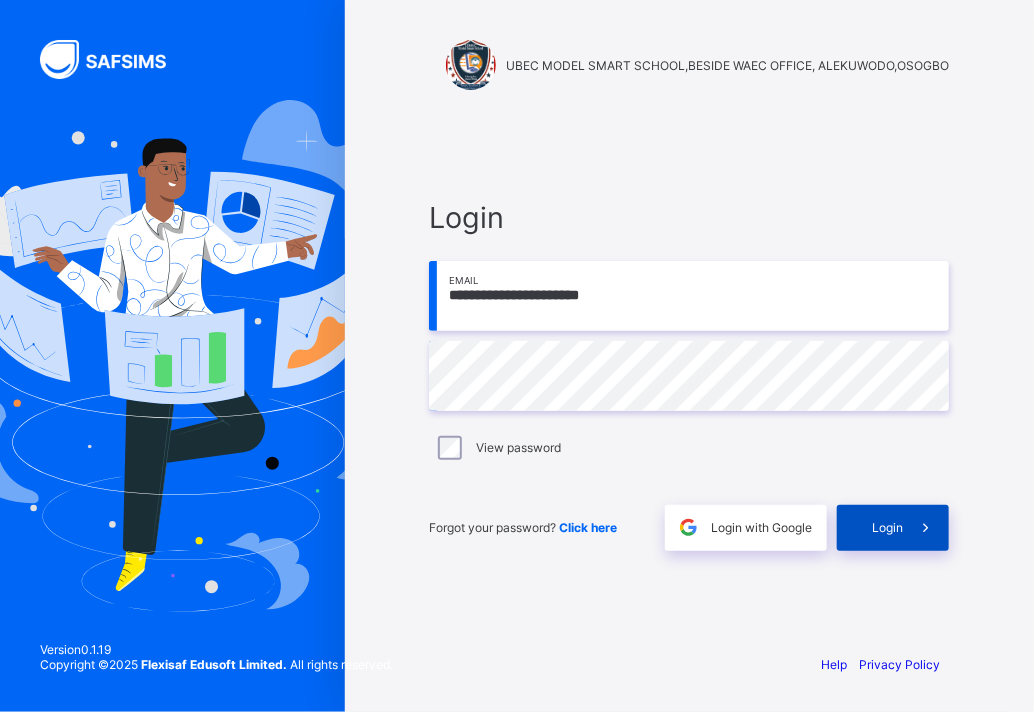click on "Login" at bounding box center (887, 527) 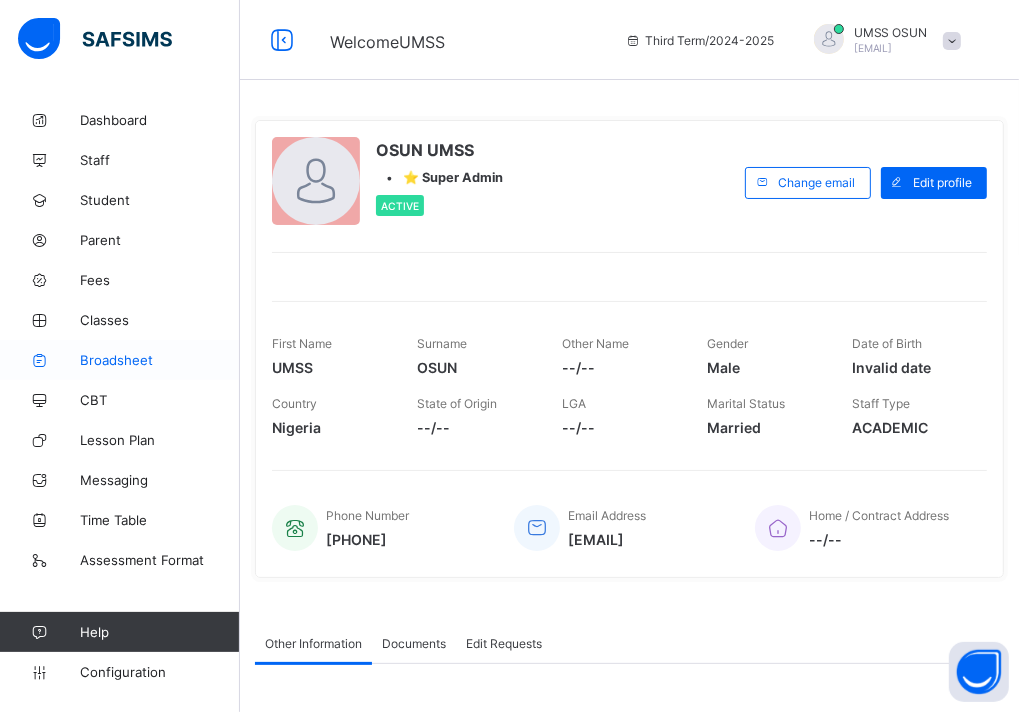click on "Broadsheet" at bounding box center (160, 360) 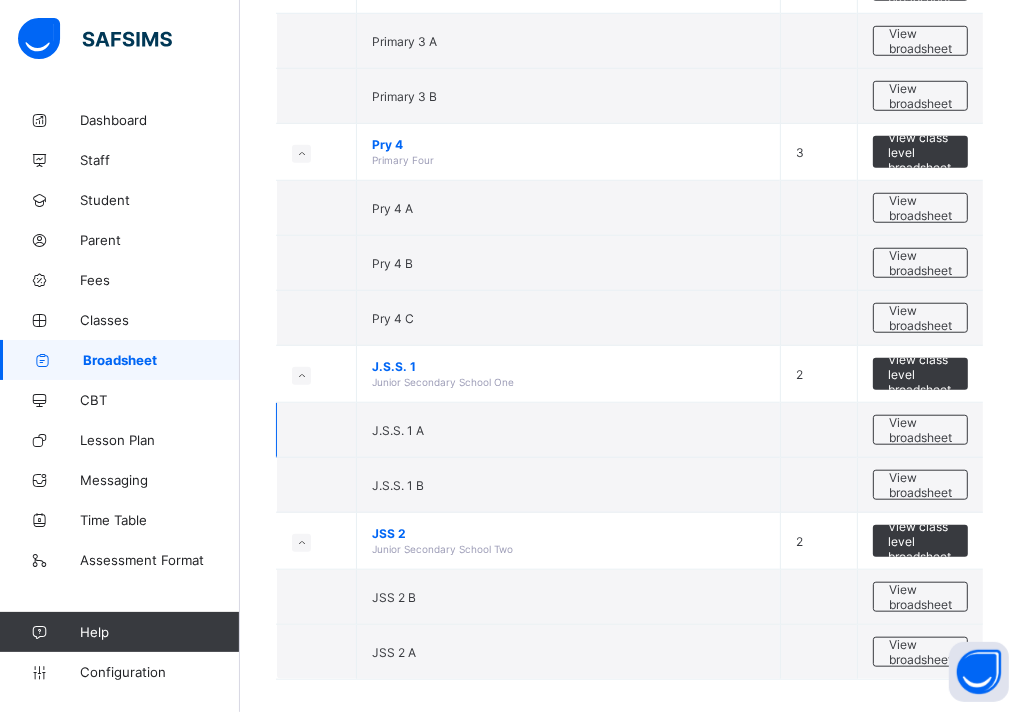 scroll, scrollTop: 1088, scrollLeft: 0, axis: vertical 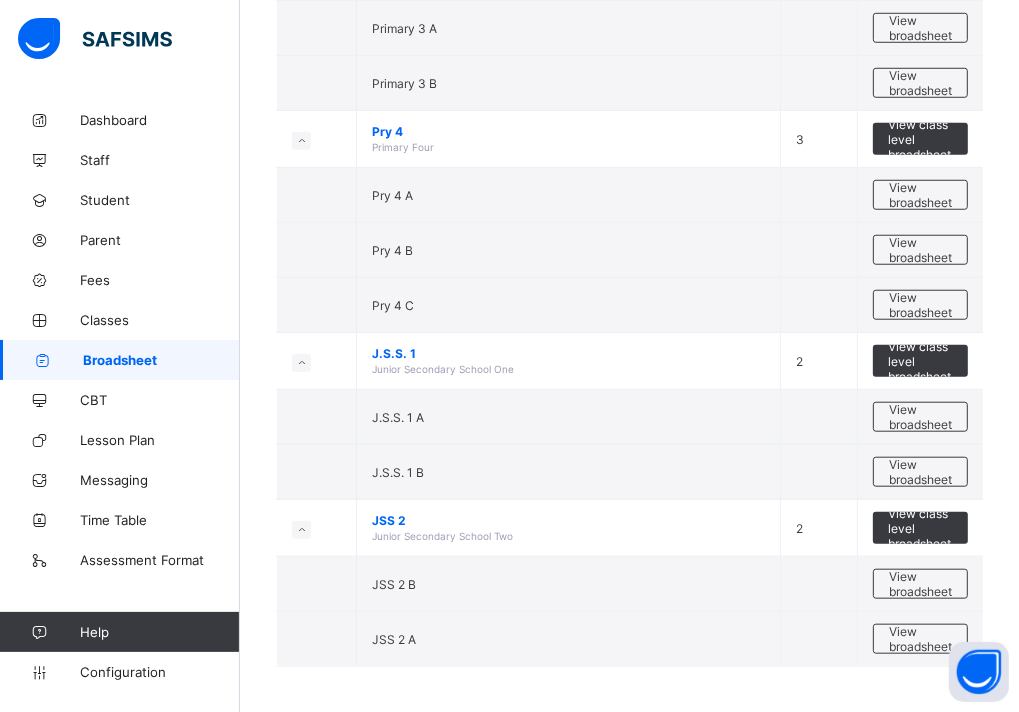 click on "View broadsheet" at bounding box center [920, 639] 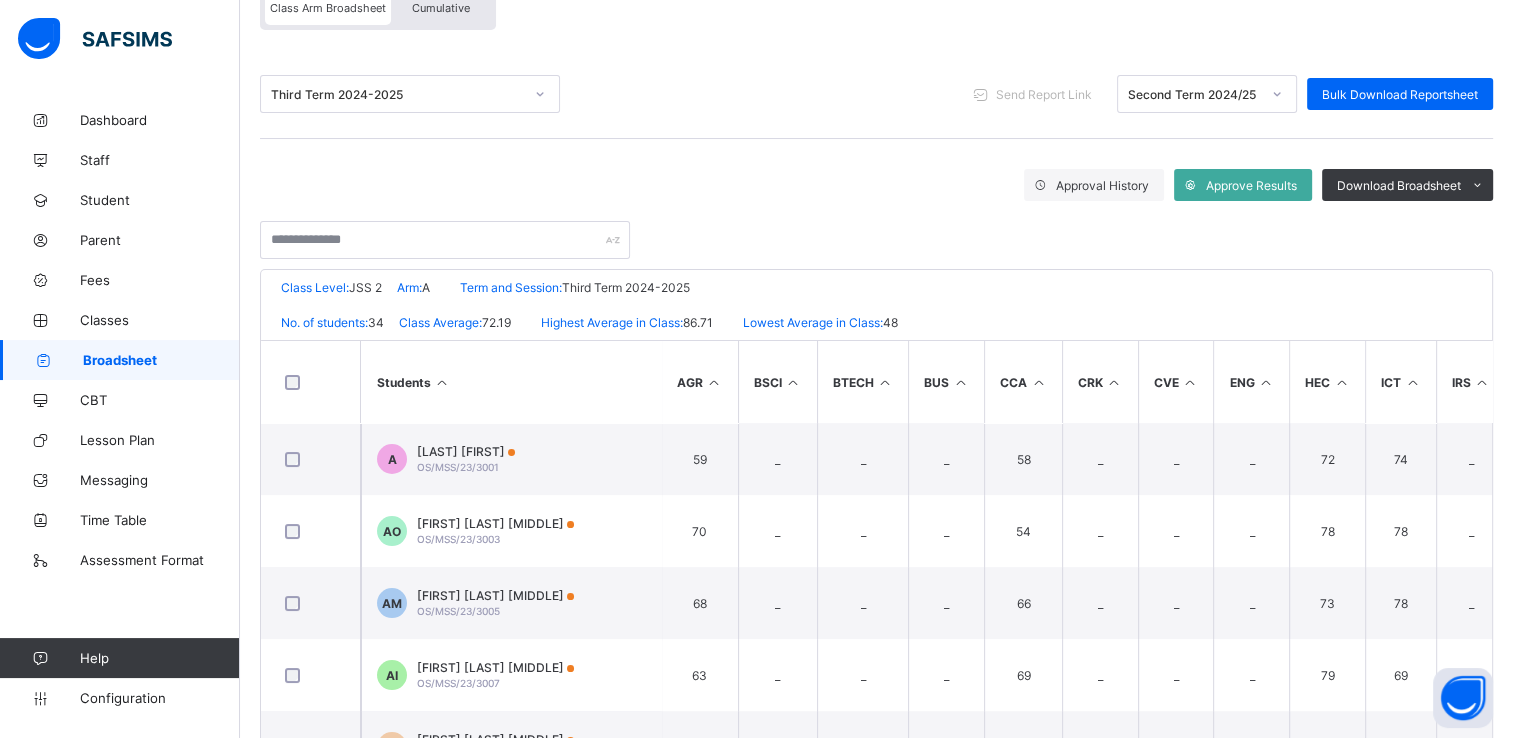 scroll, scrollTop: 343, scrollLeft: 0, axis: vertical 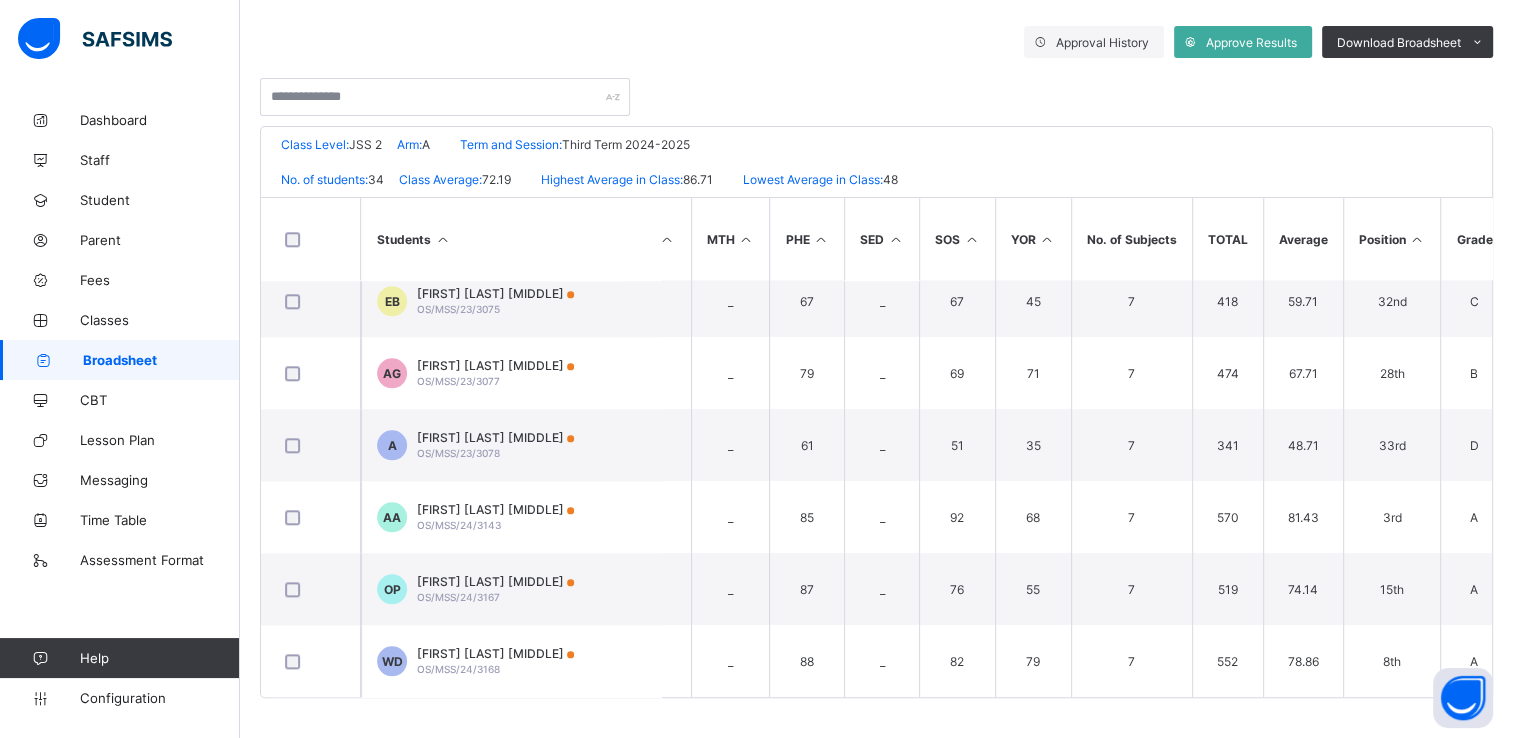 click on "UBEC MODEL SMART SCHOOL,BESIDE WAEC OFFICE, ALEKUWODO,OSOGBO Date: [DATE], [TIME]  Class Level:  JSS 2  Arm:  A  Term and Session:  Third Term 2024-2025  No. of students:  34  Class Average:  72.19  Highest Average in Class:  86.71  Lowest Average in Class:  48 S/NO Admission No. Full Name AGR BSCI BTECH BUS CCA CRK CVE ENG HEC ICT IRS MTH PHE SED SOS YOR No. of Subjects TOTAL Average Position Grade 1 OS/MSS/23/3001 [LAST] [FIRST]    59   _   _   _   58   _   _   _   72   74   _   _   73   _   75   43 7 454 64.86 31st B 2 OS/MSS/23/3003 [LAST] [FIRST] [MIDDLE]   70   _   _   _   54   _   _   _   78   78   _   _   80   _   82   56 7 498 71.14 22nd A 3 OS/MSS/23/3005 [LAST] [FIRST] [MIDDLE]   68   _   _   _   66   _   _   _   73   78   _   _   77   _   75   77 7 514 73.43 16th A 4 OS/MSS/23/3007 [LAST] [FIRST] [MIDDLE]   63   _   _   _   69   _   _   _   79   69   _   _   72   _   76   52 7 480 68.57 26th B 5 OS/MSS/23/3009   [FIRST] [LAST] [MIDDLE]   68   _   _   _   59   _   _   _" at bounding box center (876, 412) 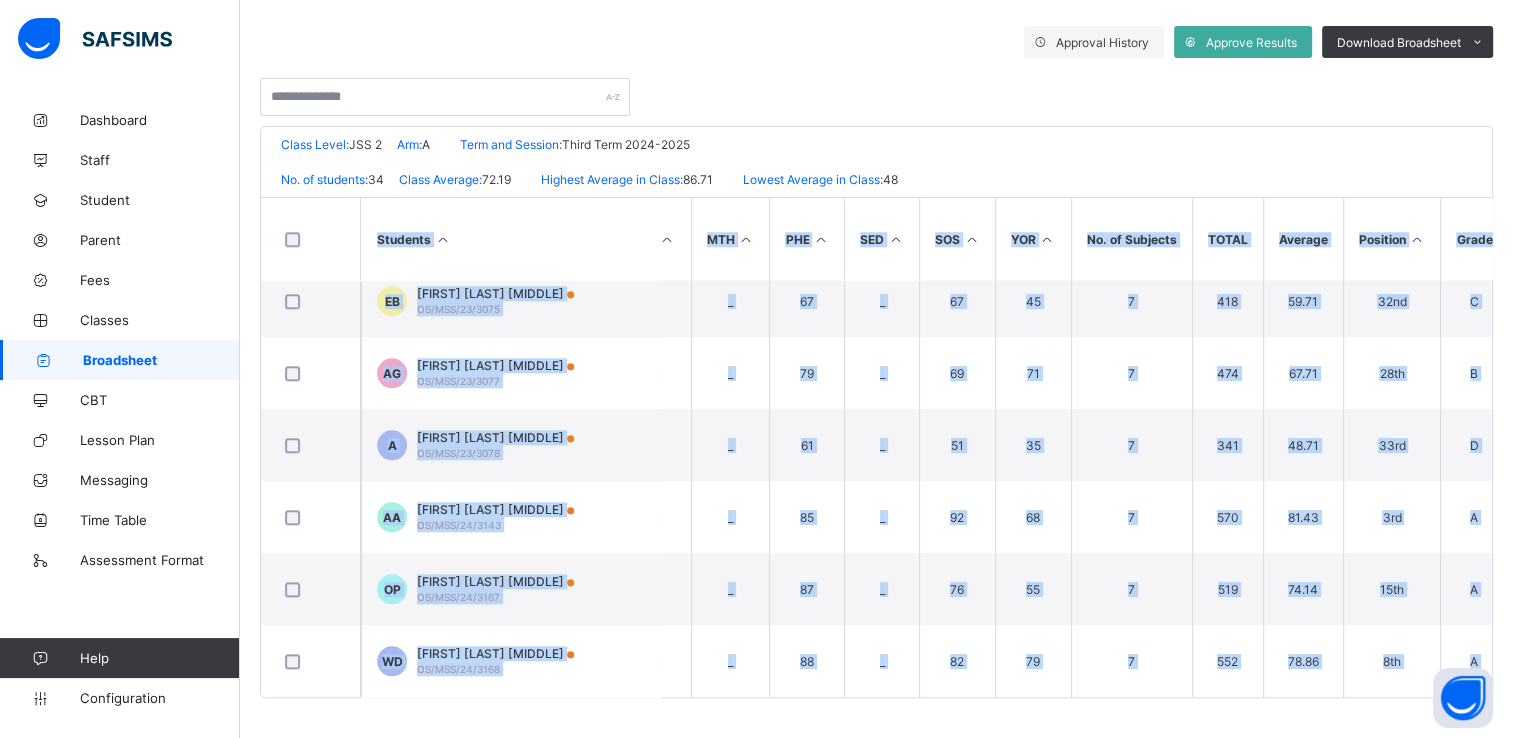 click on "UBEC MODEL SMART SCHOOL,BESIDE WAEC OFFICE, ALEKUWODO,OSOGBO Date: [DATE], [TIME]  Class Level:  JSS 2  Arm:  A  Term and Session:  Third Term 2024-2025  No. of students:  34  Class Average:  72.19  Highest Average in Class:  86.71  Lowest Average in Class:  48 S/NO Admission No. Full Name AGR BSCI BTECH BUS CCA CRK CVE ENG HEC ICT IRS MTH PHE SED SOS YOR No. of Subjects TOTAL Average Position Grade 1 OS/MSS/23/3001 [LAST] [FIRST]    59   _   _   _   58   _   _   _   72   74   _   _   73   _   75   43 7 454 64.86 31st B 2 OS/MSS/23/3003 [LAST] [FIRST] [MIDDLE]   70   _   _   _   54   _   _   _   78   78   _   _   80   _   82   56 7 498 71.14 22nd A 3 OS/MSS/23/3005 [LAST] [FIRST] [MIDDLE]   68   _   _   _   66   _   _   _   73   78   _   _   77   _   75   77 7 514 73.43 16th A 4 OS/MSS/23/3007 [LAST] [FIRST] [MIDDLE]   63   _   _   _   69   _   _   _   79   69   _   _   72   _   76   52 7 480 68.57 26th B 5 OS/MSS/23/3009   [FIRST] [LAST] [MIDDLE]   68   _   _   _   59   _   _   _" at bounding box center (876, 412) 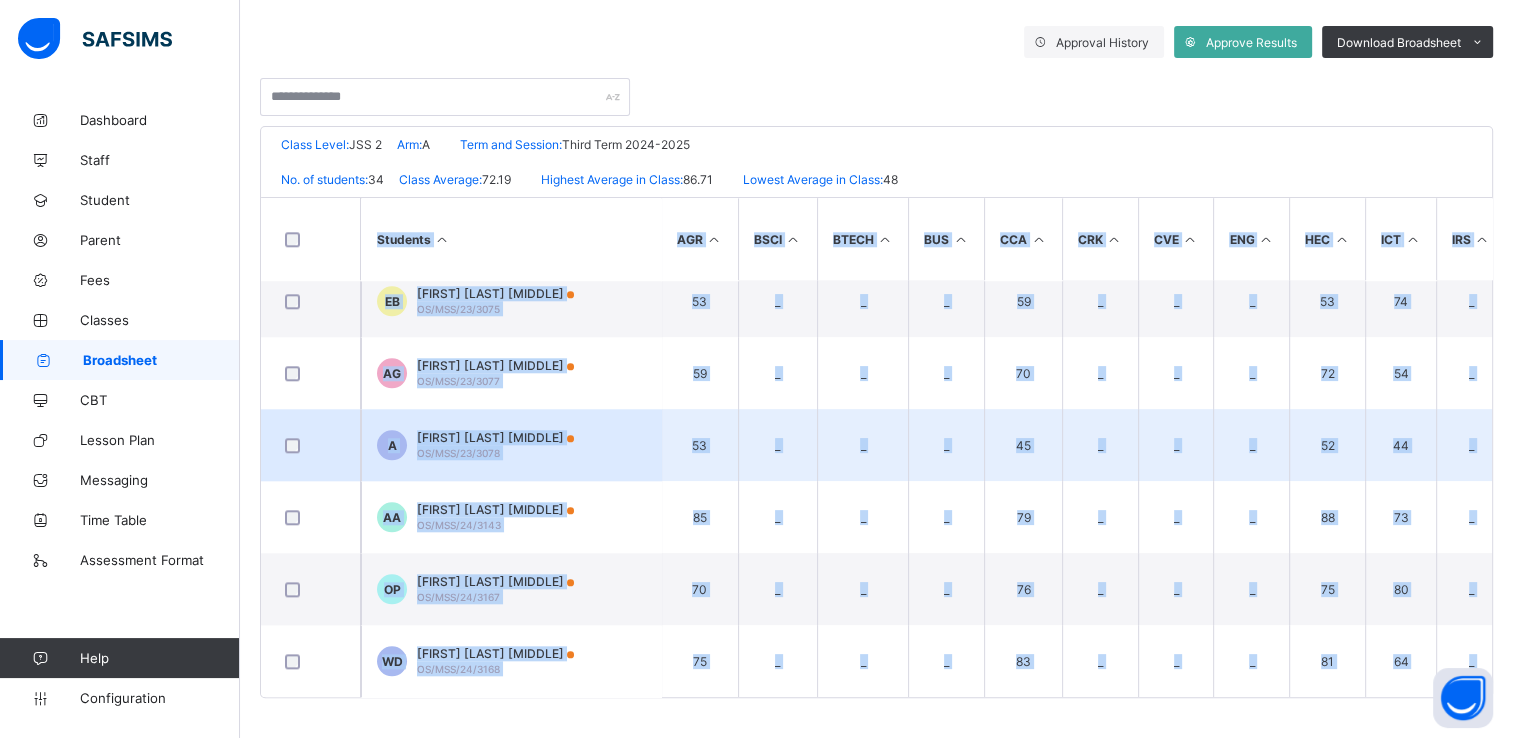 click on "_" at bounding box center (1176, 445) 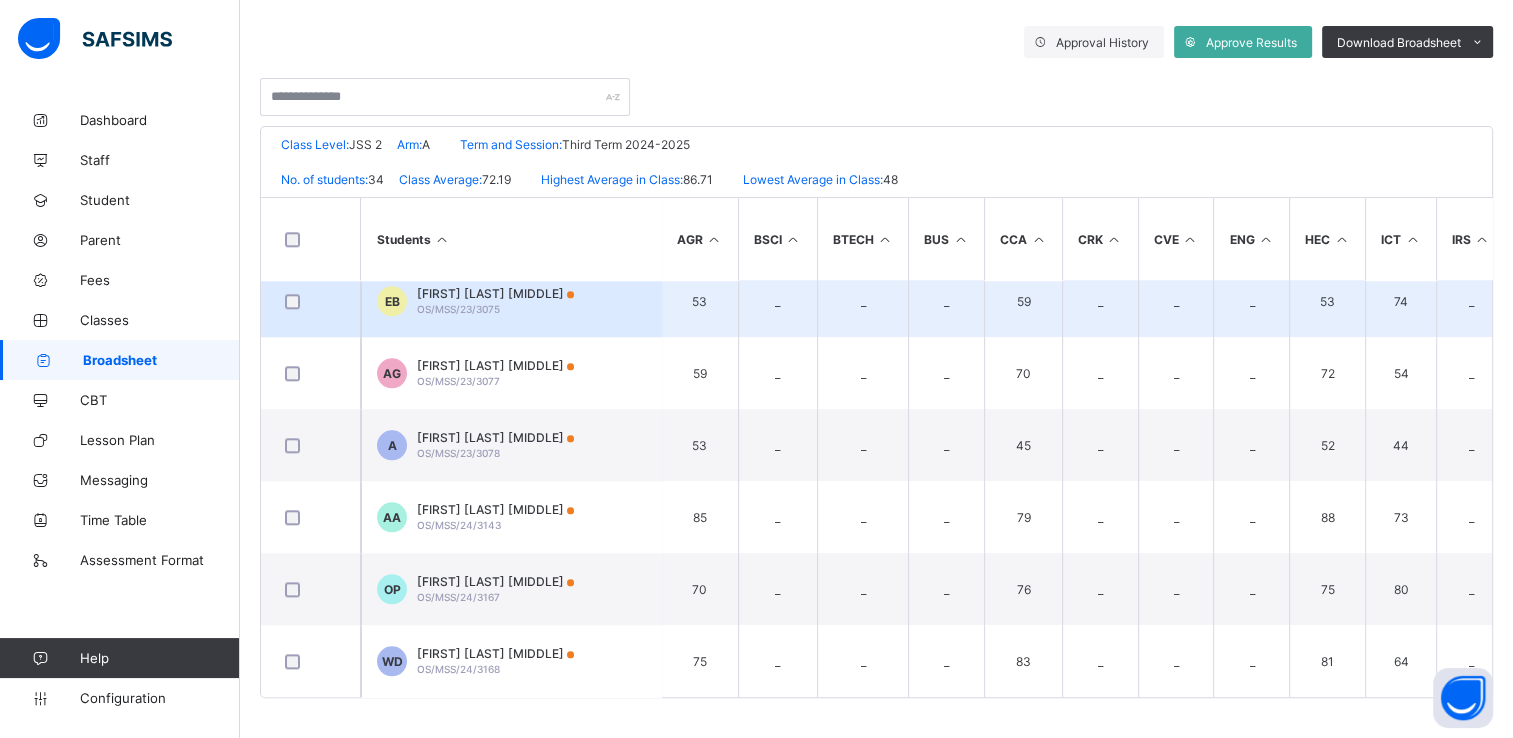 click on "OS/MSS/23/3075" at bounding box center [458, 309] 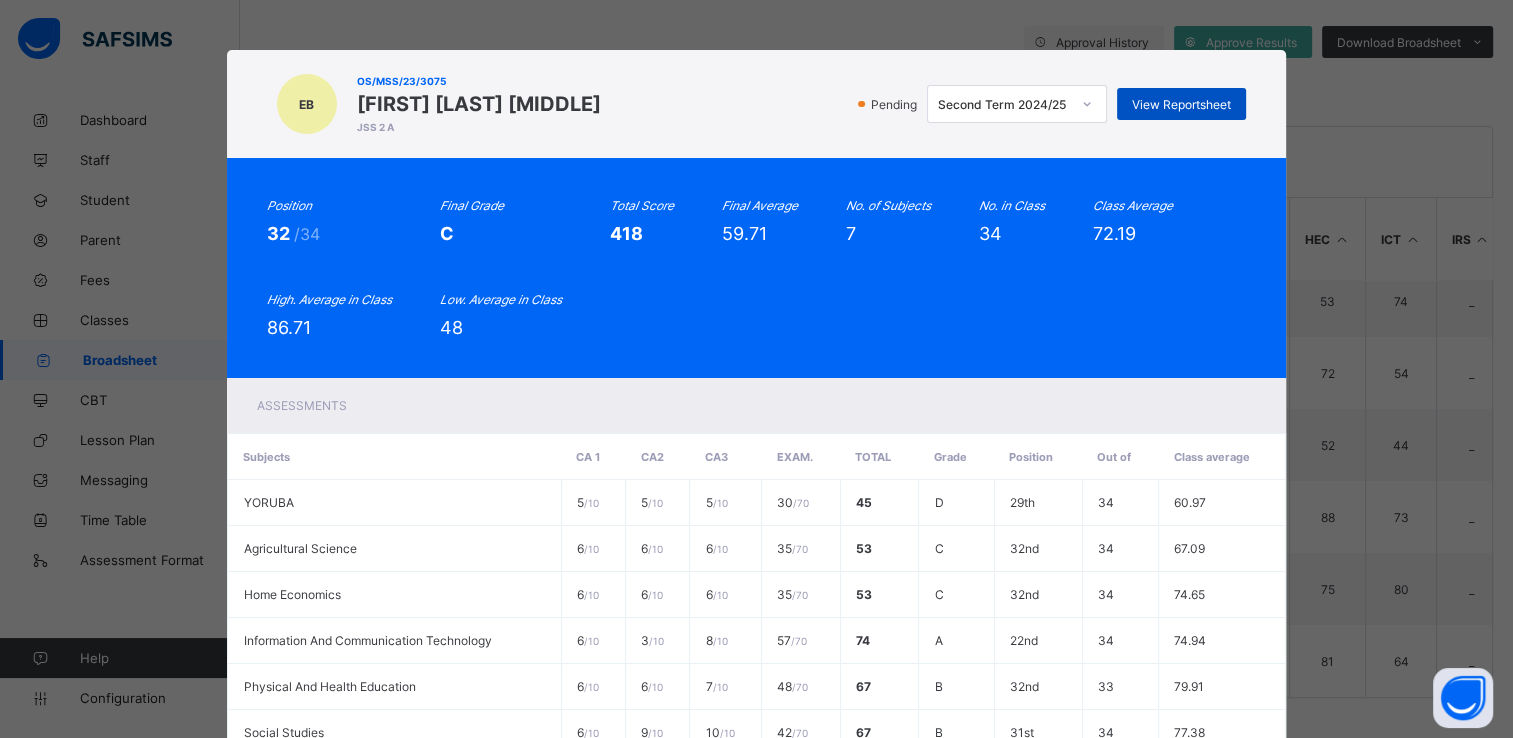 click on "View Reportsheet" at bounding box center (1181, 104) 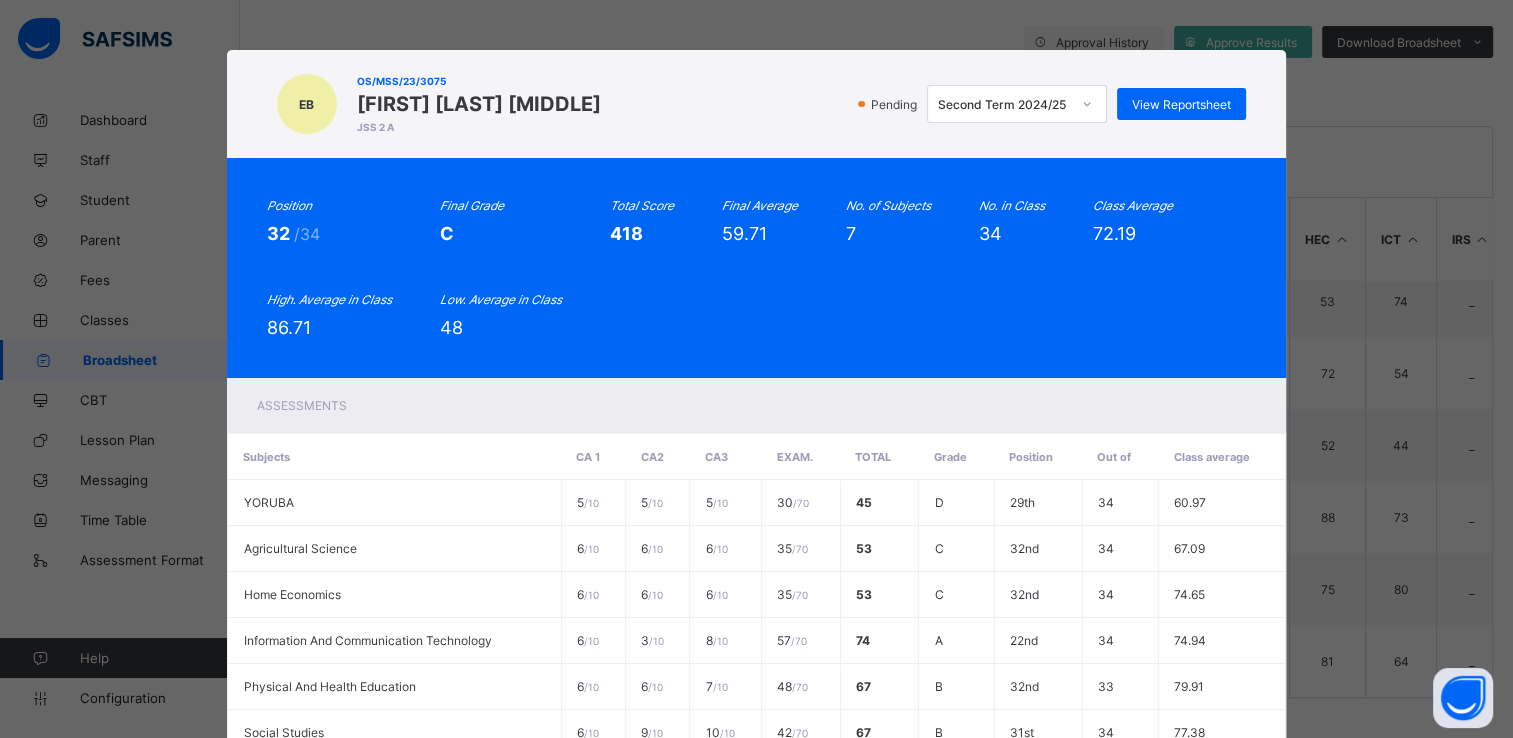 scroll, scrollTop: 247, scrollLeft: 0, axis: vertical 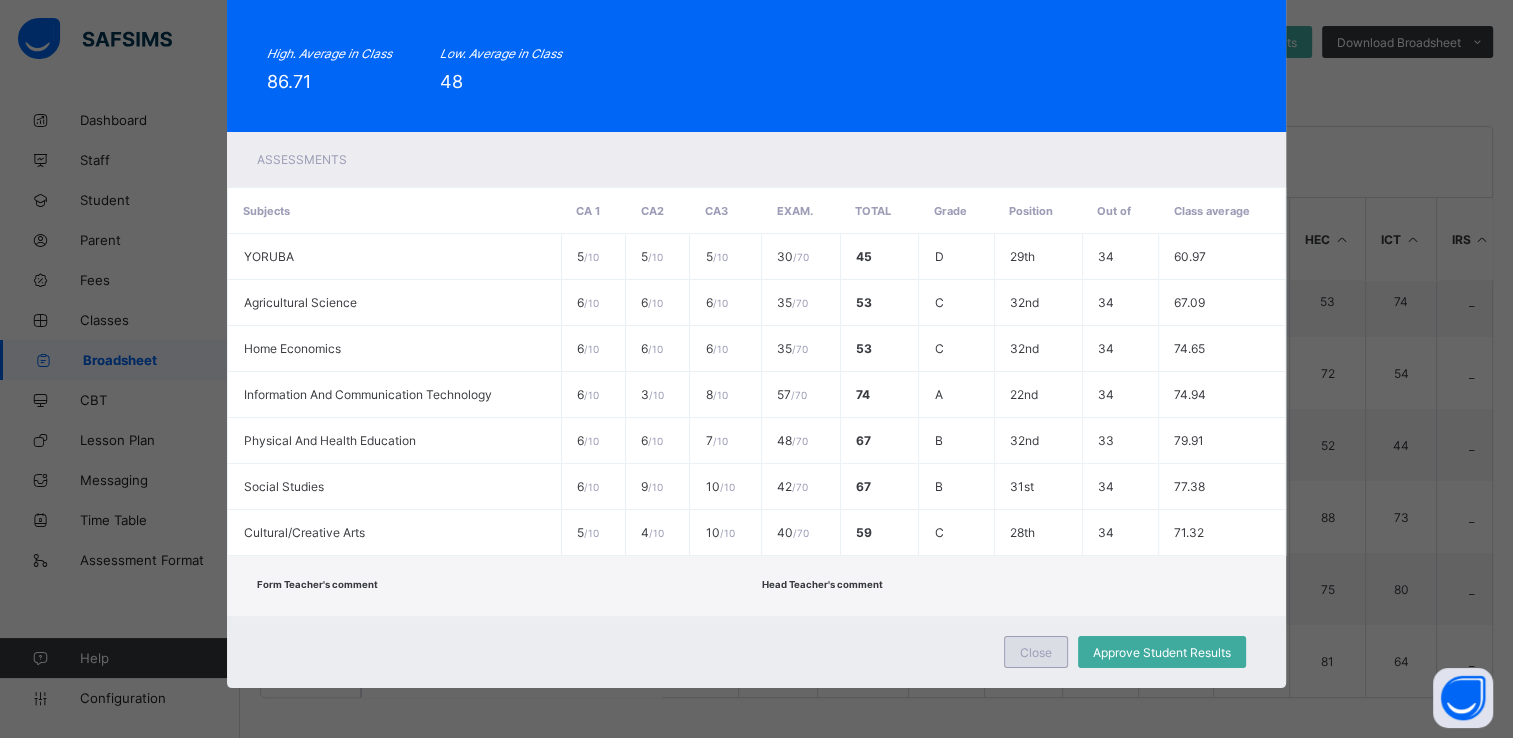 click on "Close" at bounding box center (1036, 652) 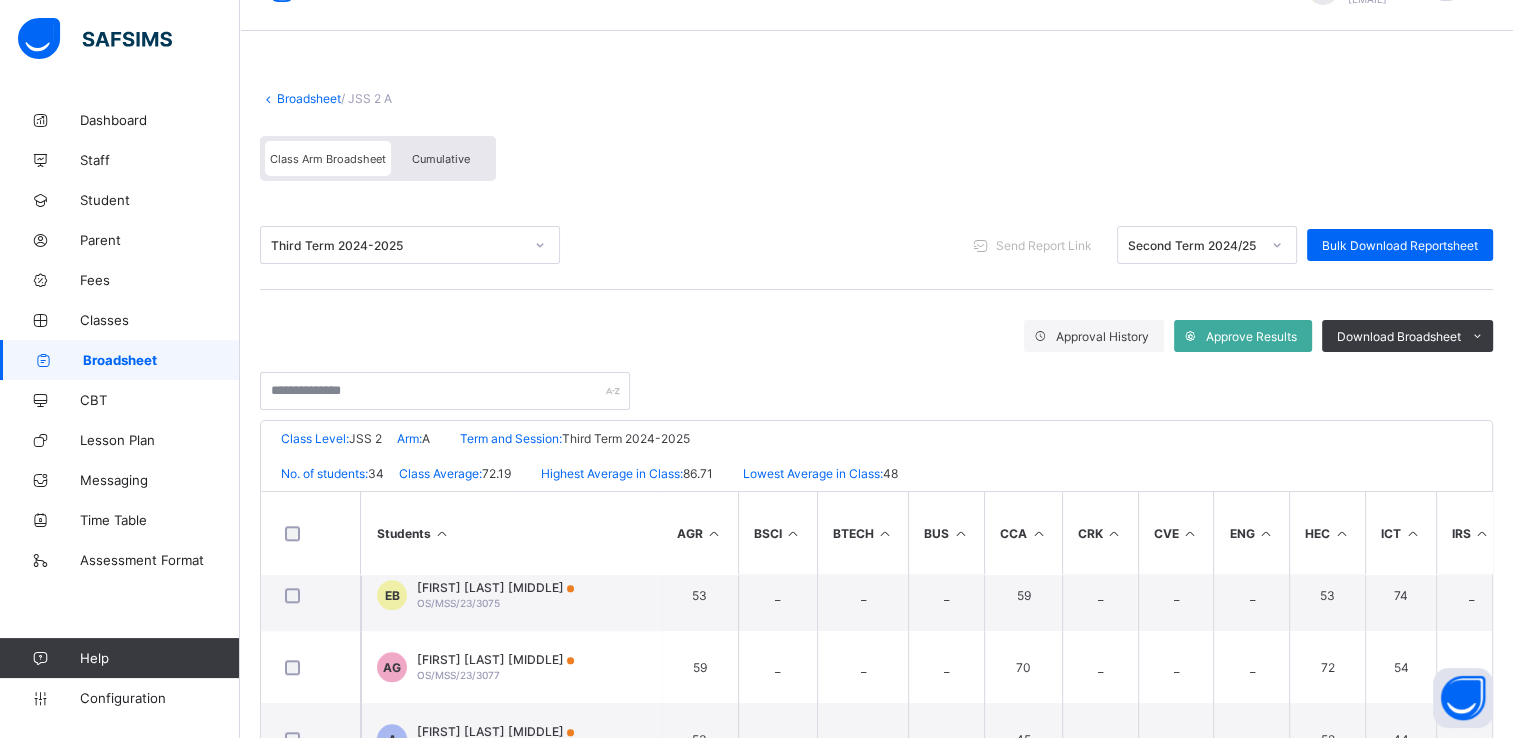scroll, scrollTop: 0, scrollLeft: 0, axis: both 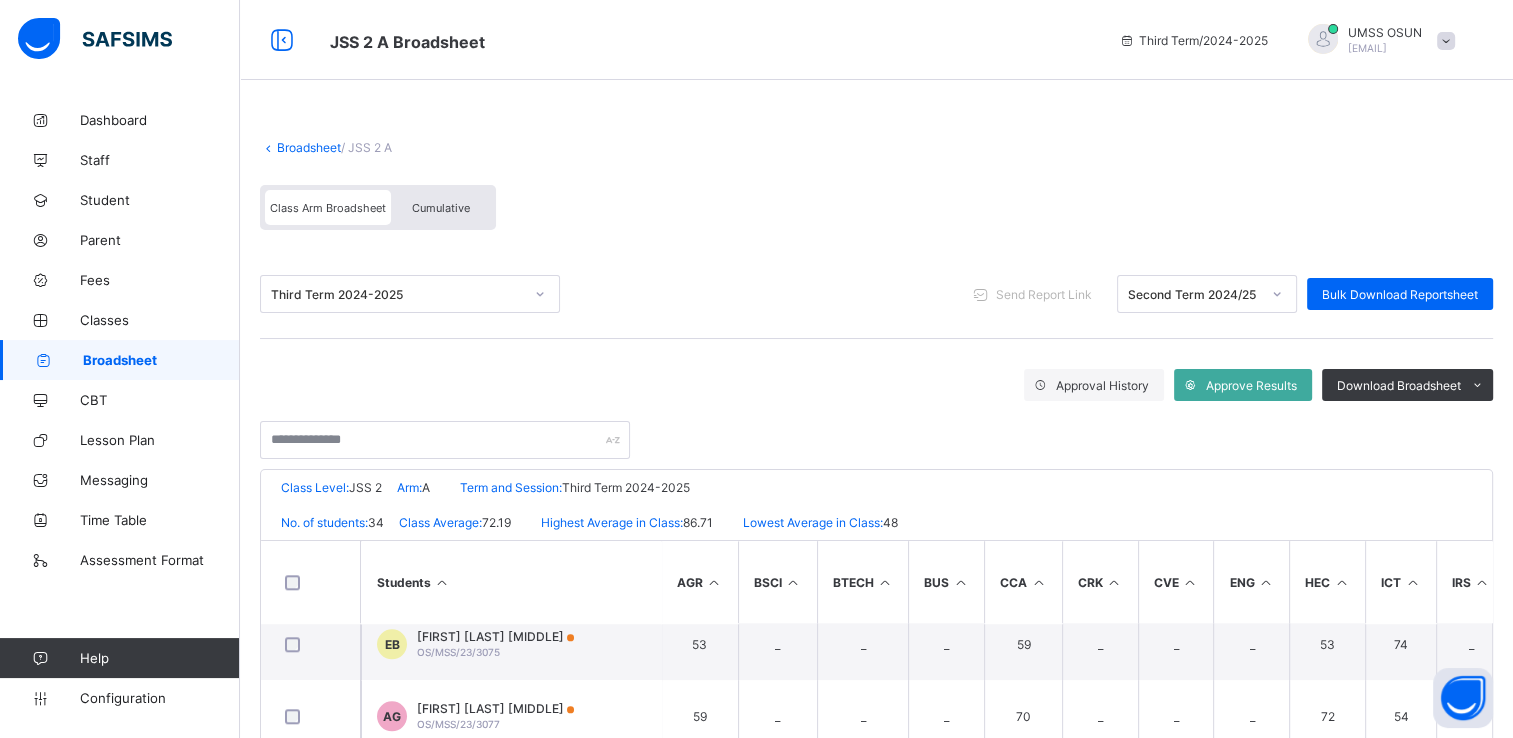 click on "Cumulative" at bounding box center [441, 208] 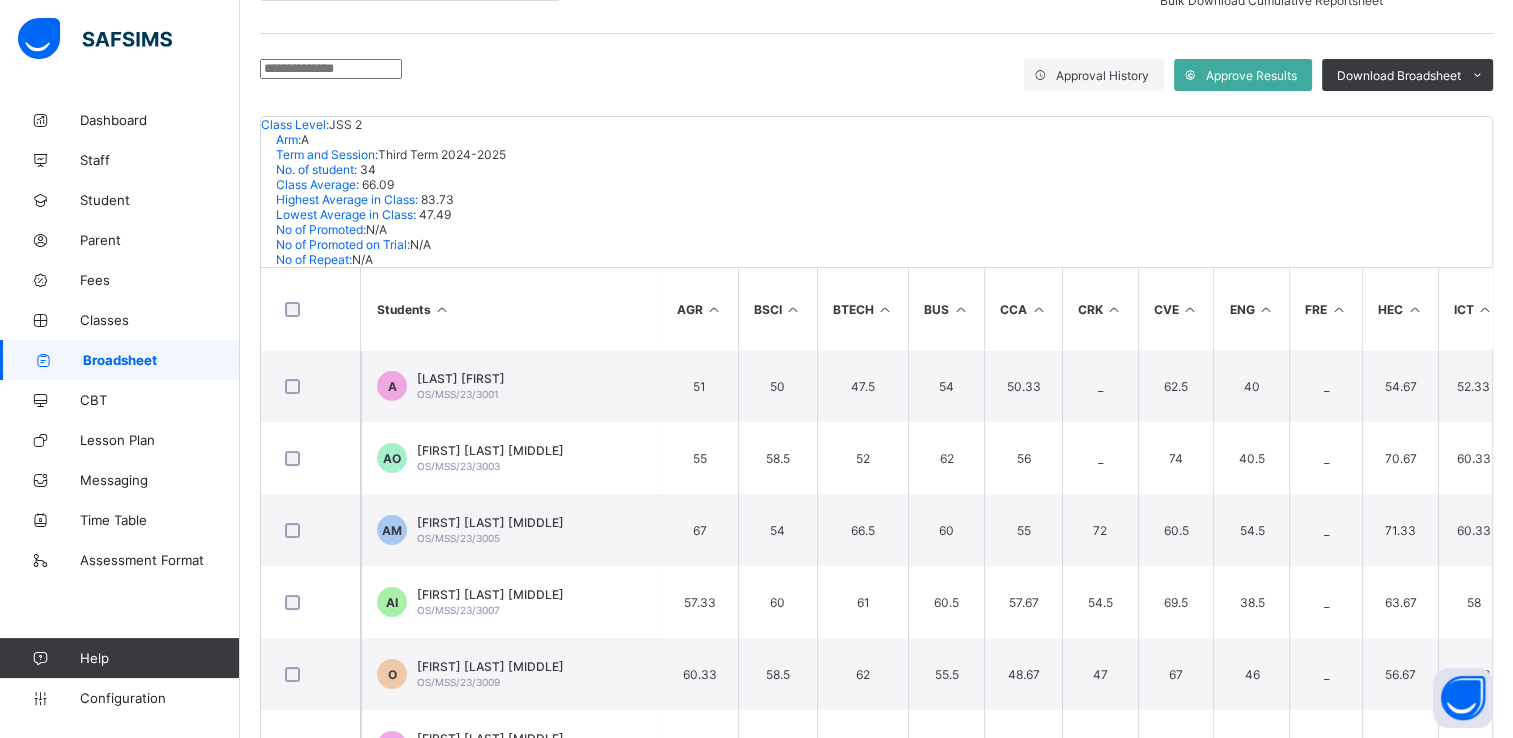 scroll, scrollTop: 326, scrollLeft: 0, axis: vertical 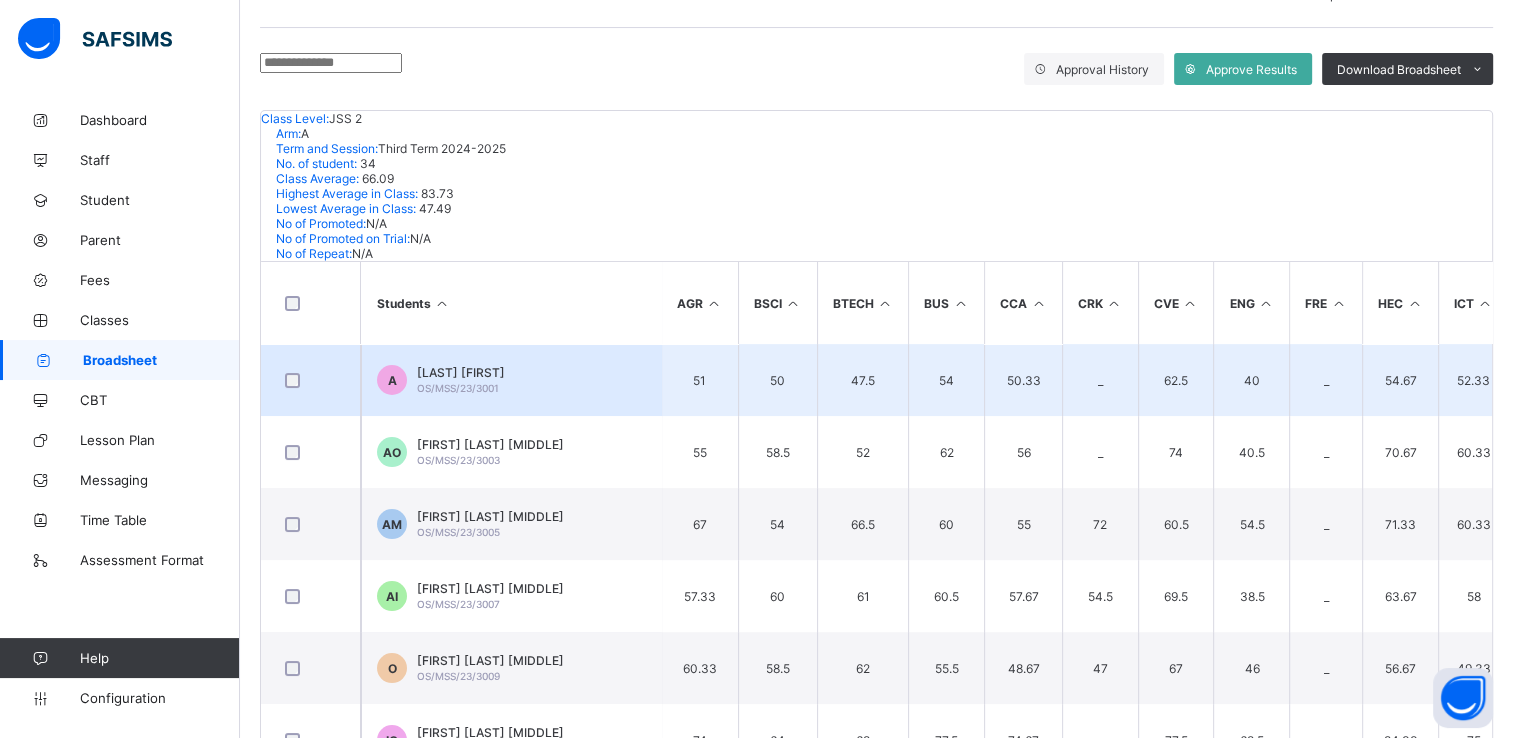 click on "OS/MSS/23/3001" at bounding box center (458, 388) 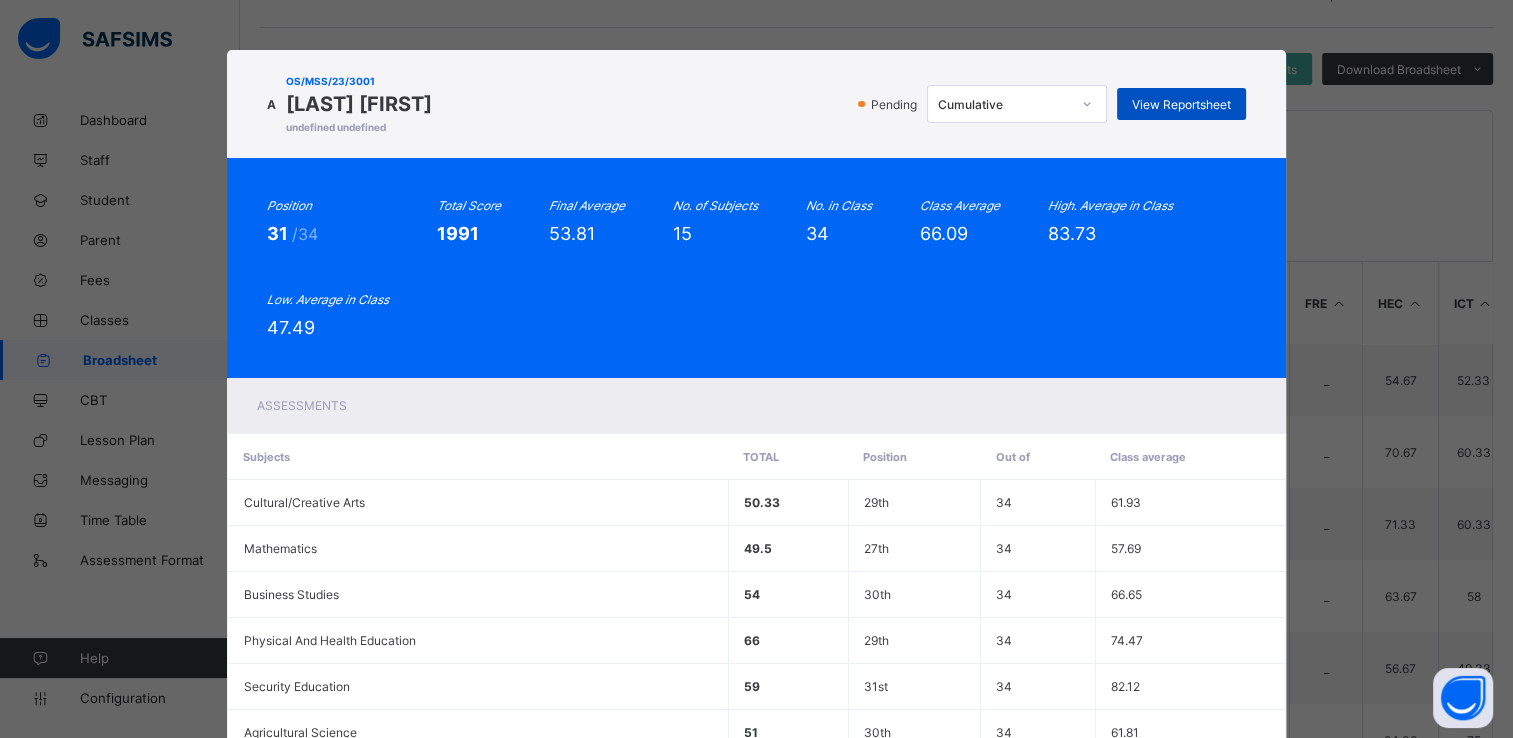 click on "View Reportsheet" at bounding box center (1181, 104) 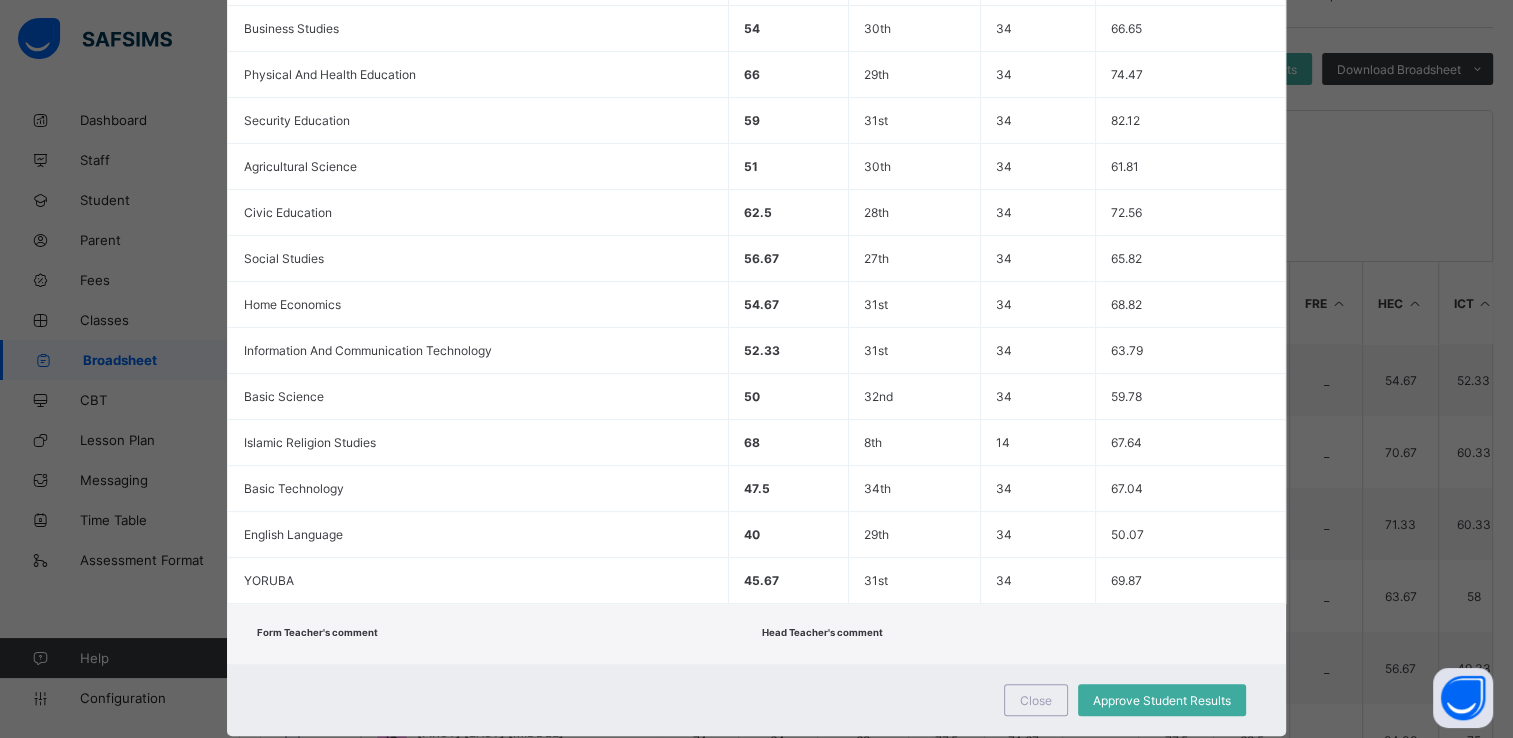 scroll, scrollTop: 615, scrollLeft: 0, axis: vertical 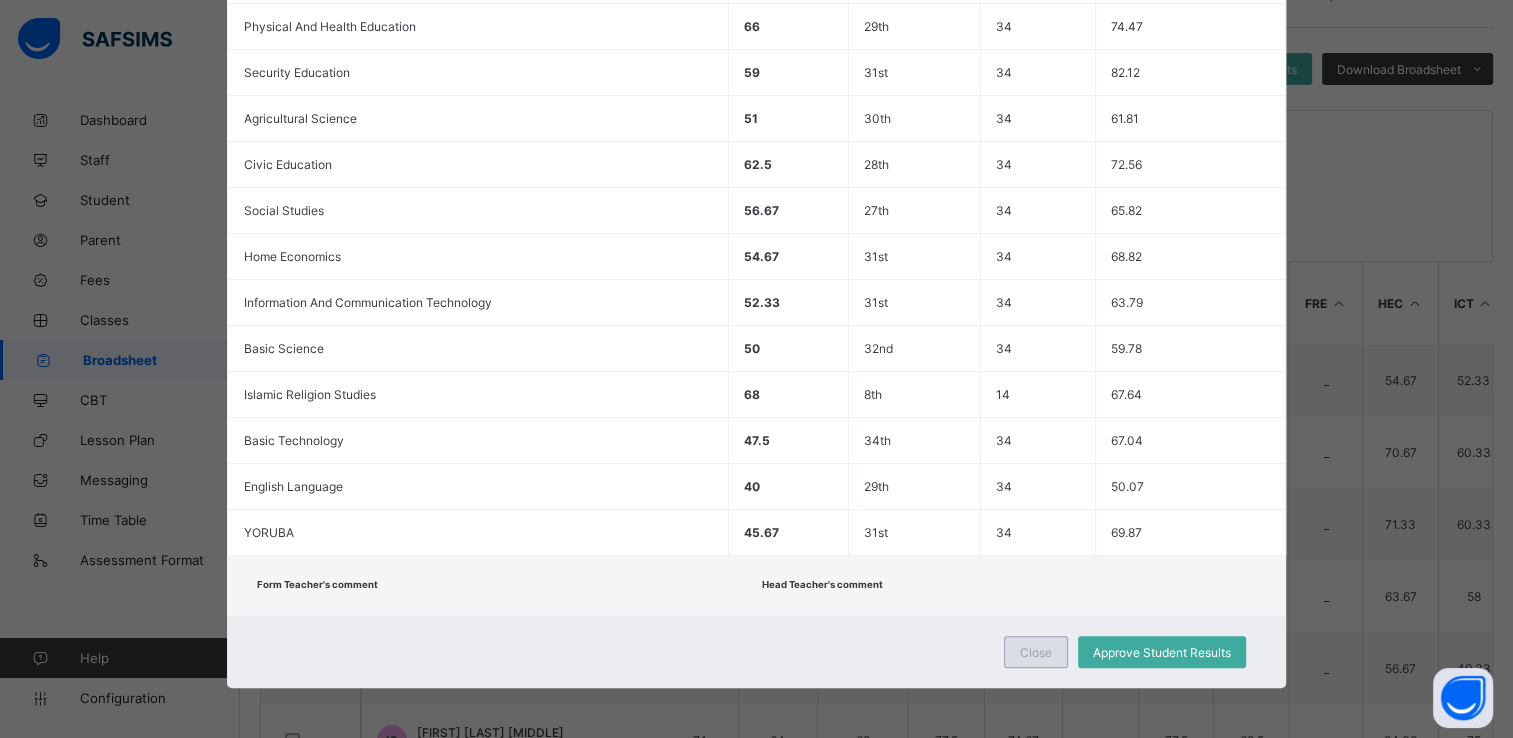 click on "Close" at bounding box center [1036, 652] 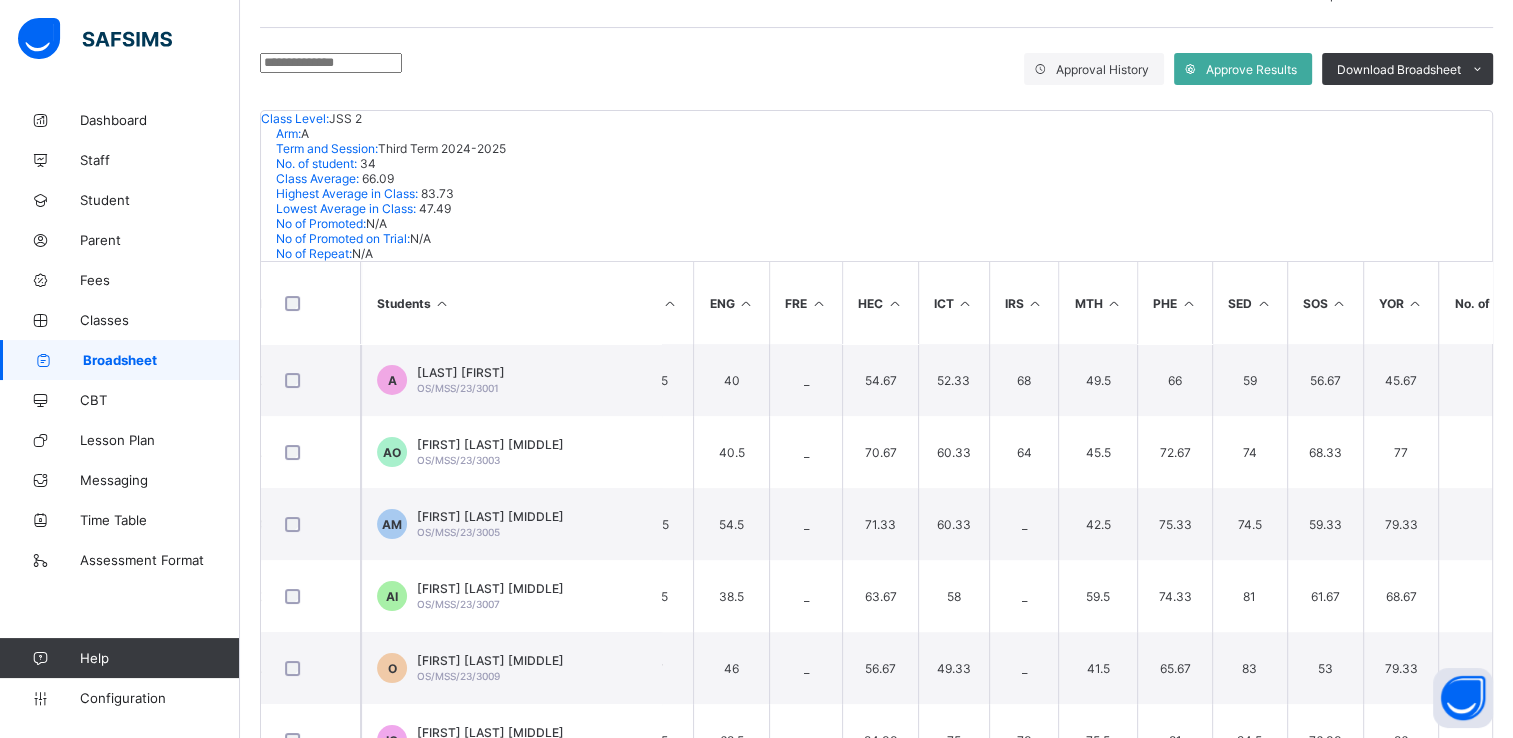 scroll, scrollTop: 0, scrollLeft: 523, axis: horizontal 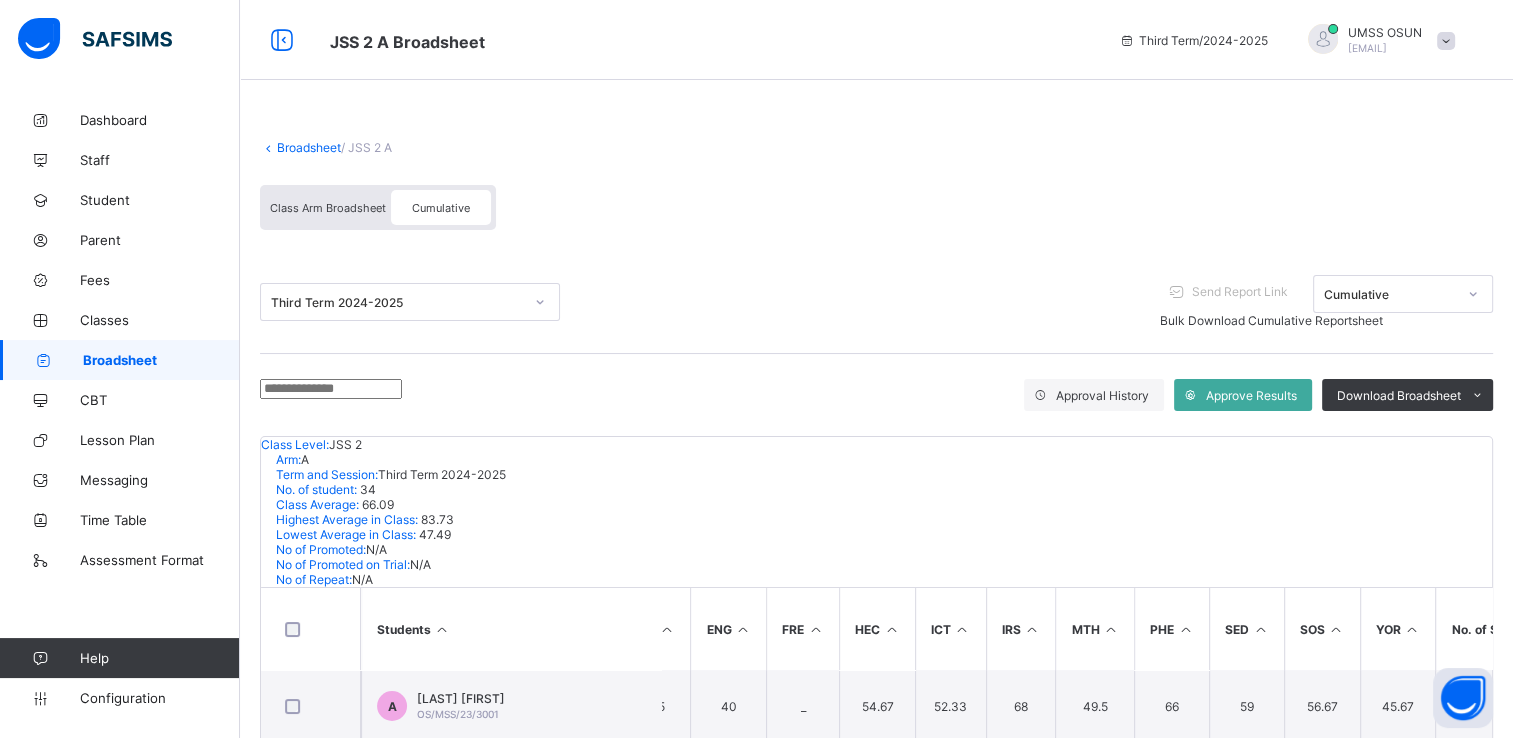 click on "Class Arm Broadsheet" at bounding box center (328, 207) 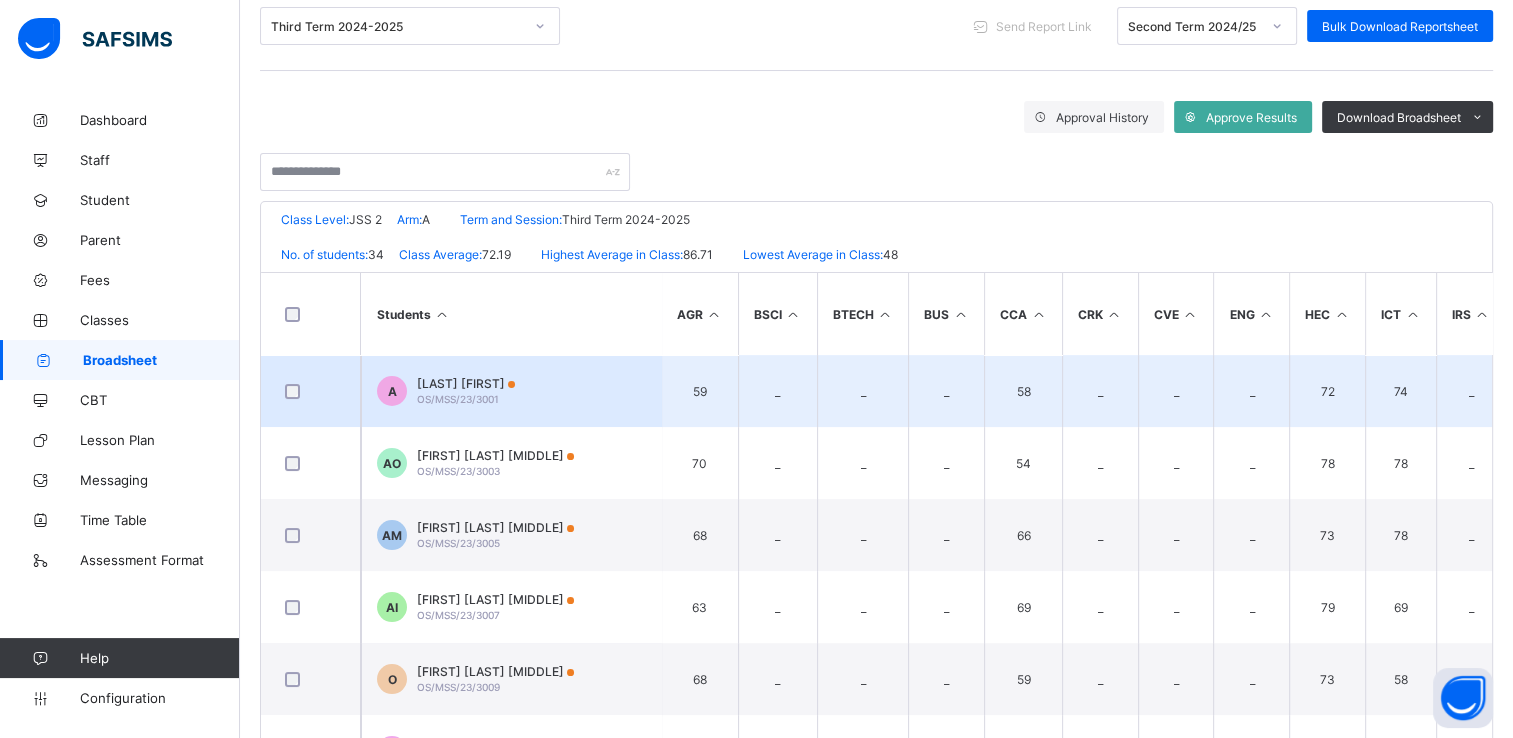 scroll, scrollTop: 300, scrollLeft: 0, axis: vertical 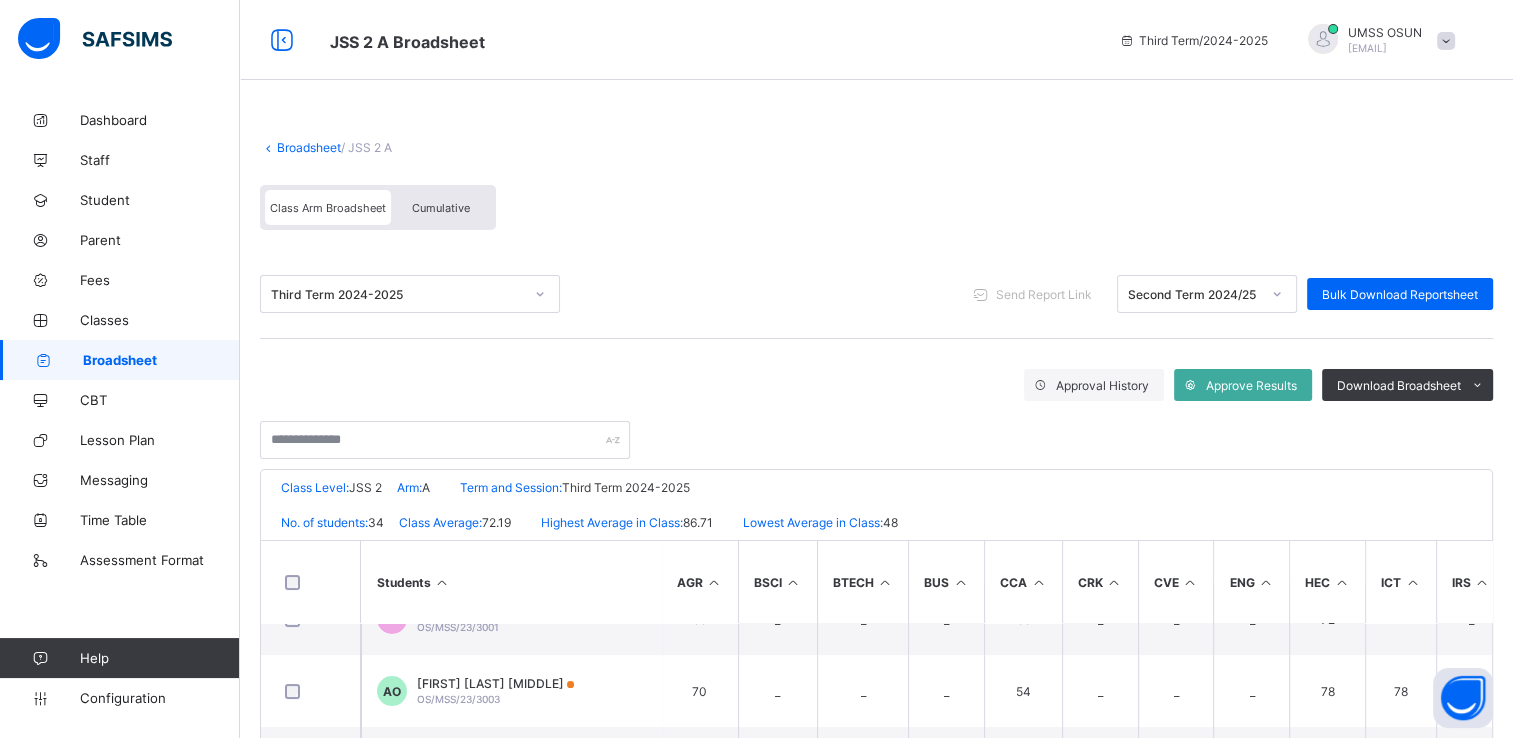click on "Broadsheet" at bounding box center [309, 147] 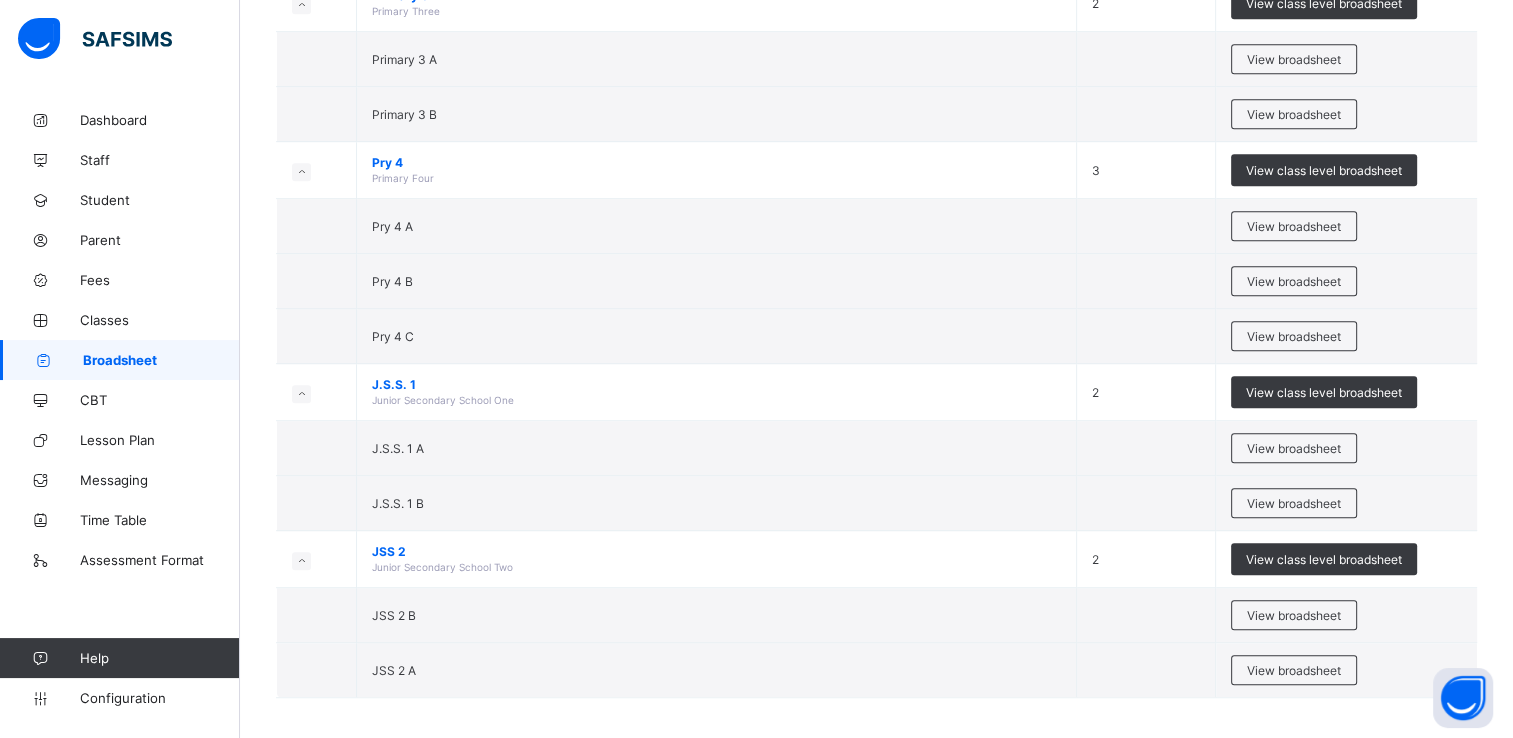 scroll, scrollTop: 1046, scrollLeft: 0, axis: vertical 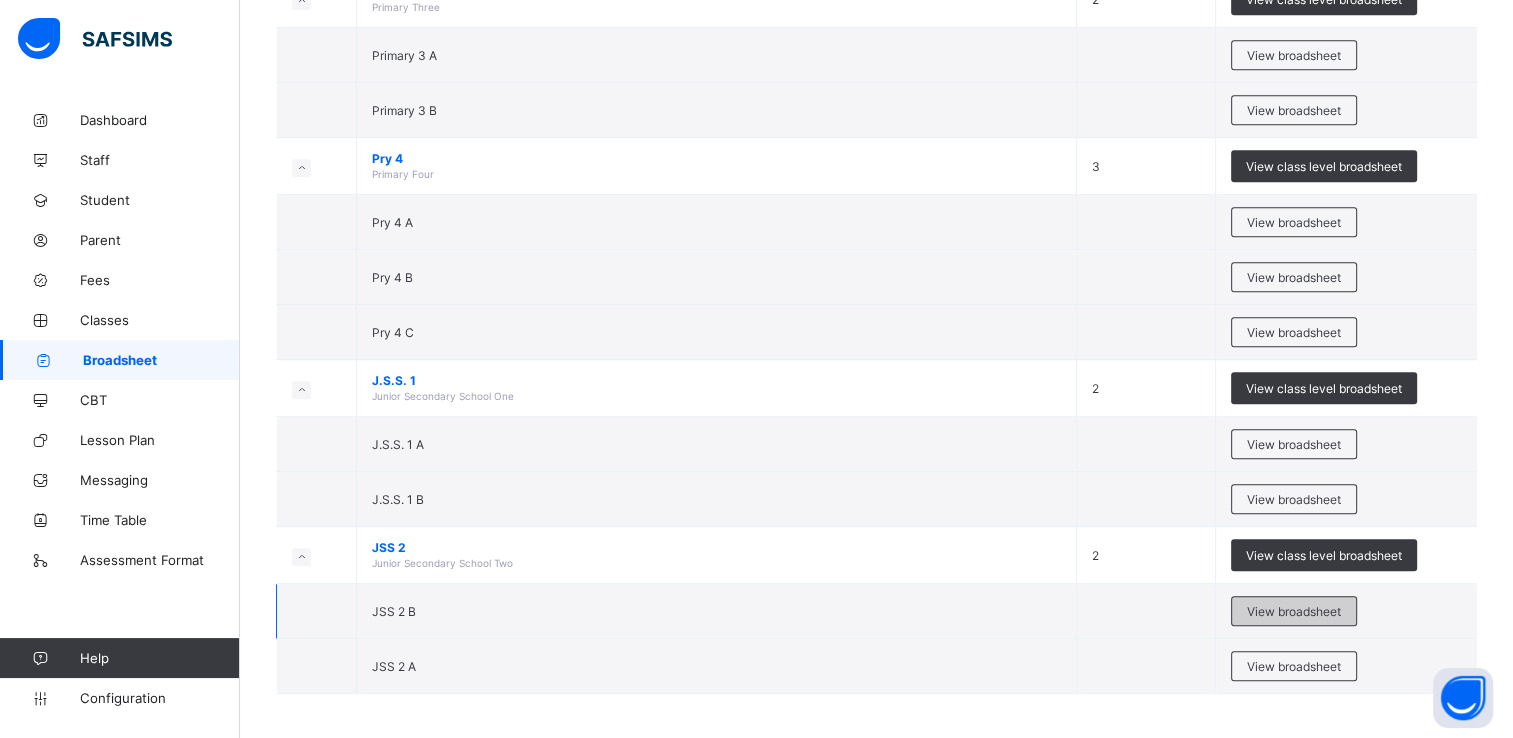 click on "View broadsheet" at bounding box center [1294, 611] 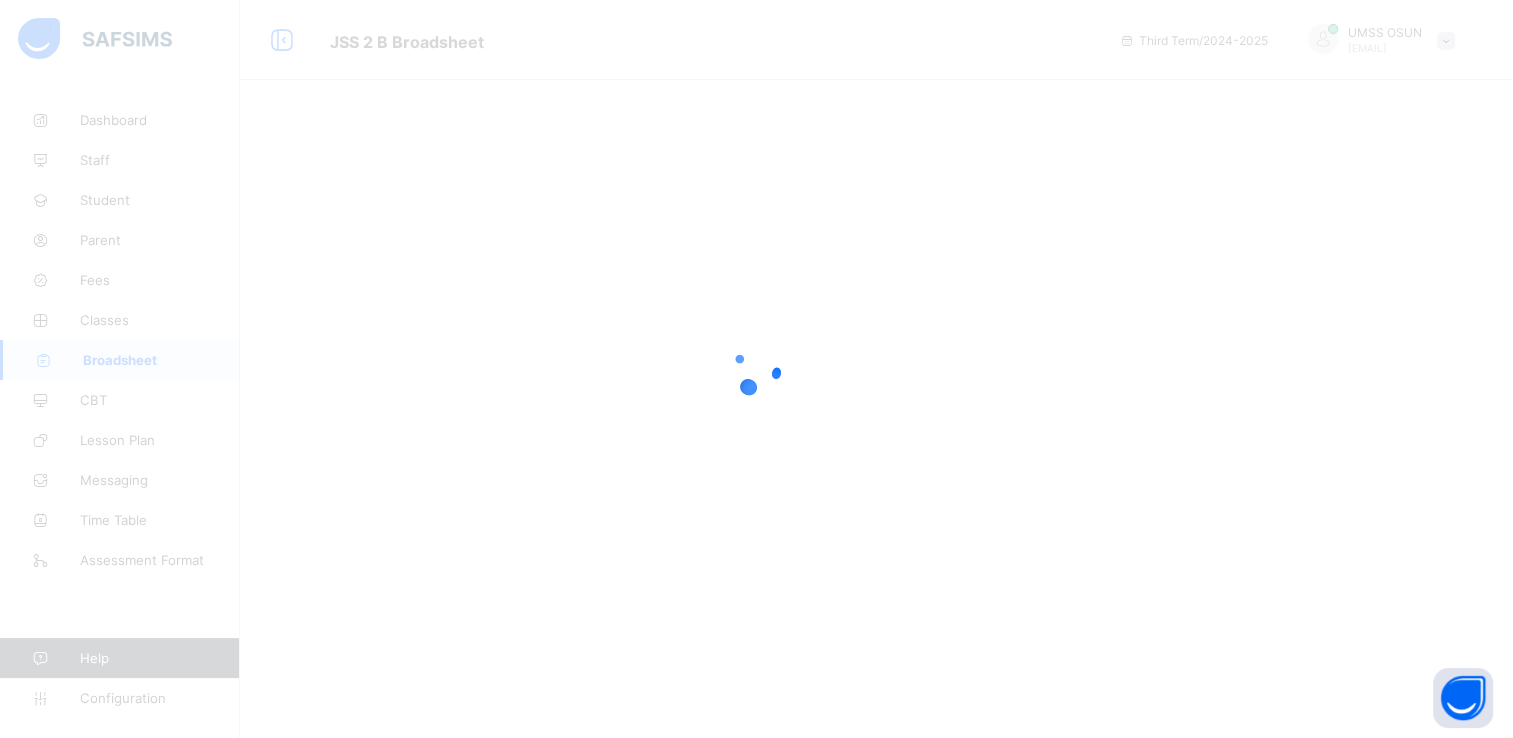 scroll, scrollTop: 0, scrollLeft: 0, axis: both 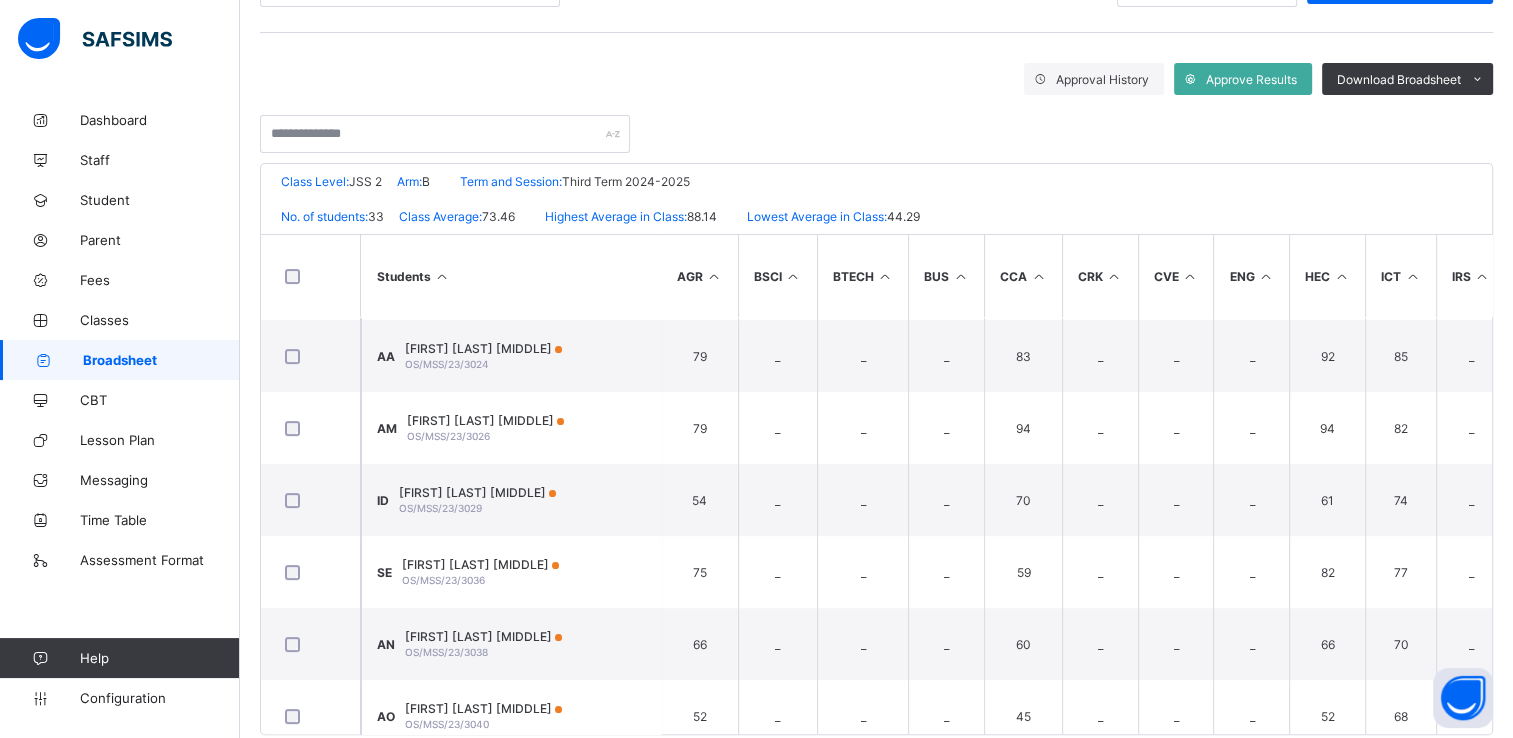 click on "Broadsheet  / JSS 2 B Class Arm Broadsheet Cumulative Third Term 2024-2025 Send Report Link Second Term 2024/25 Bulk Download Reportsheet  Approval History  Approve Results Download Broadsheet PDF Excel sheet UBEC MODEL SMART SCHOOL,BESIDE WAEC OFFICE, ALEKUWODO,OSOGBO Date: [DATE], [TIME]  Class Level:  JSS 2  Arm:  B  Term and Session:  Third Term 2024-2025  No. of students:  33  Class Average:  73.46  Highest Average in Class:  88.14  Lowest Average in Class:  44.29 S/NO Admission No. Full Name AGR BSCI BTECH BUS CCA CRK CVE ENG HEC ICT IRS MTH PHE SED SOS YOR No. of Subjects TOTAL Average Position Grade 1 OS/MSS/23/3002 [FIRST] [LAST]    57   _   _   _   61   _   _   _   75   66   _   _   77   _   61   61 7 458 65.43 25th B 2 OS/MSS/23/3004 [FIRST] [LAST] [MIDDLE]   73   _   _   _   84   _   _   _   87   79   _   _   87   _   87   72 7 569 81.29 10th A 3 OS/MSS/23/3006 [FIRST] [LAST]    73   _   _   _   73   _   _   _   61   61   _   _   77   _   74   68 7 487 69.57 22nd B 4 OS/MSS/23/3008" at bounding box center (876, 284) 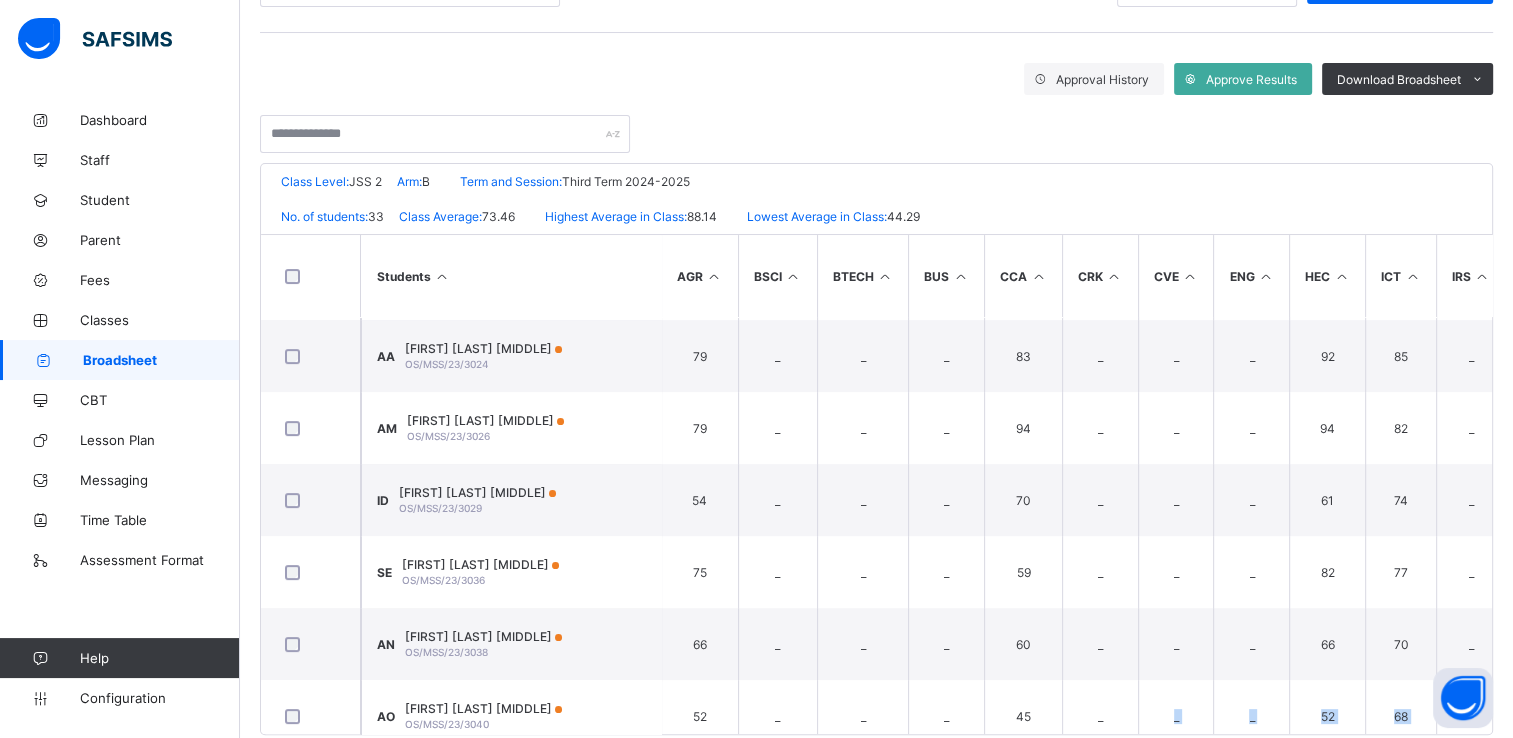 scroll, scrollTop: 343, scrollLeft: 0, axis: vertical 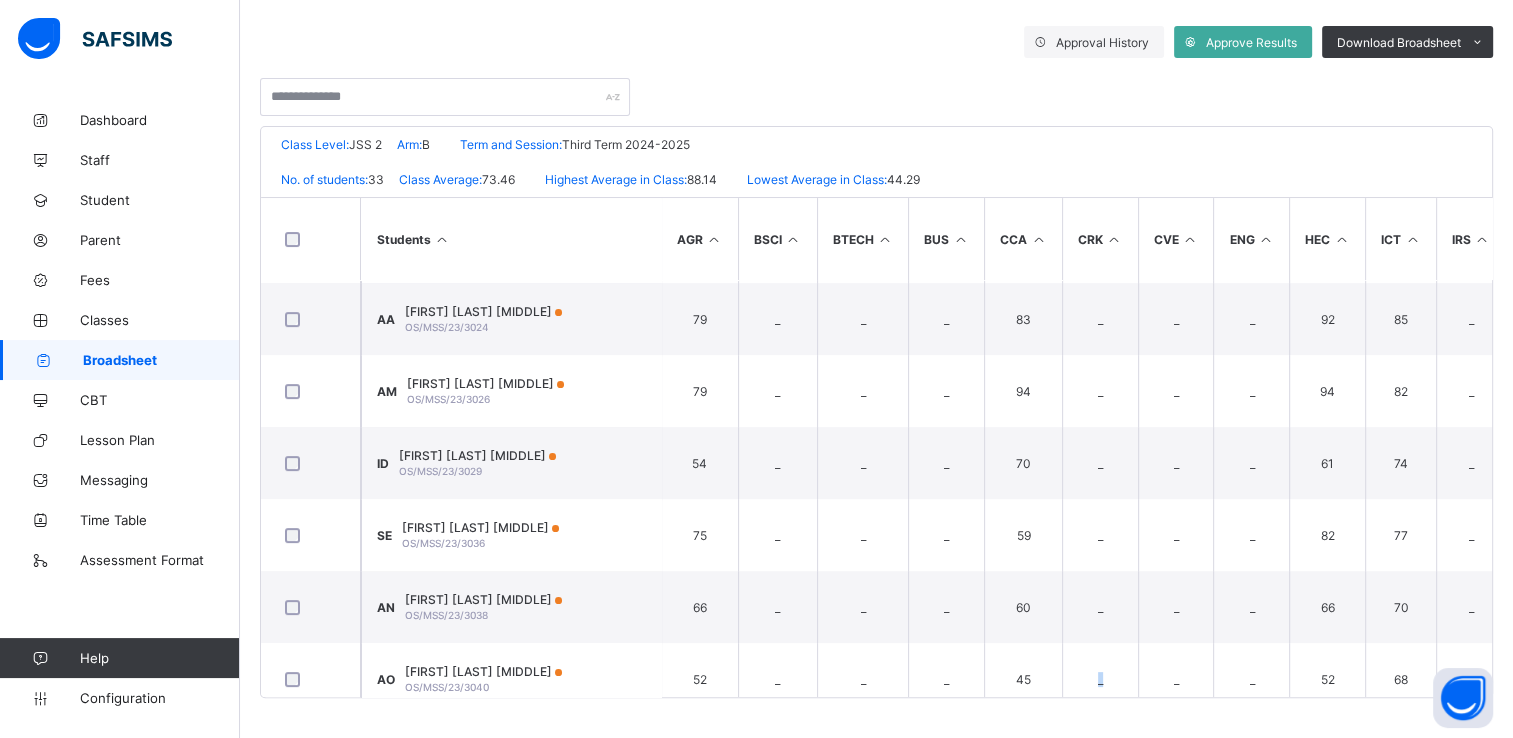 drag, startPoint x: 1097, startPoint y: 735, endPoint x: 1036, endPoint y: 695, distance: 72.94518 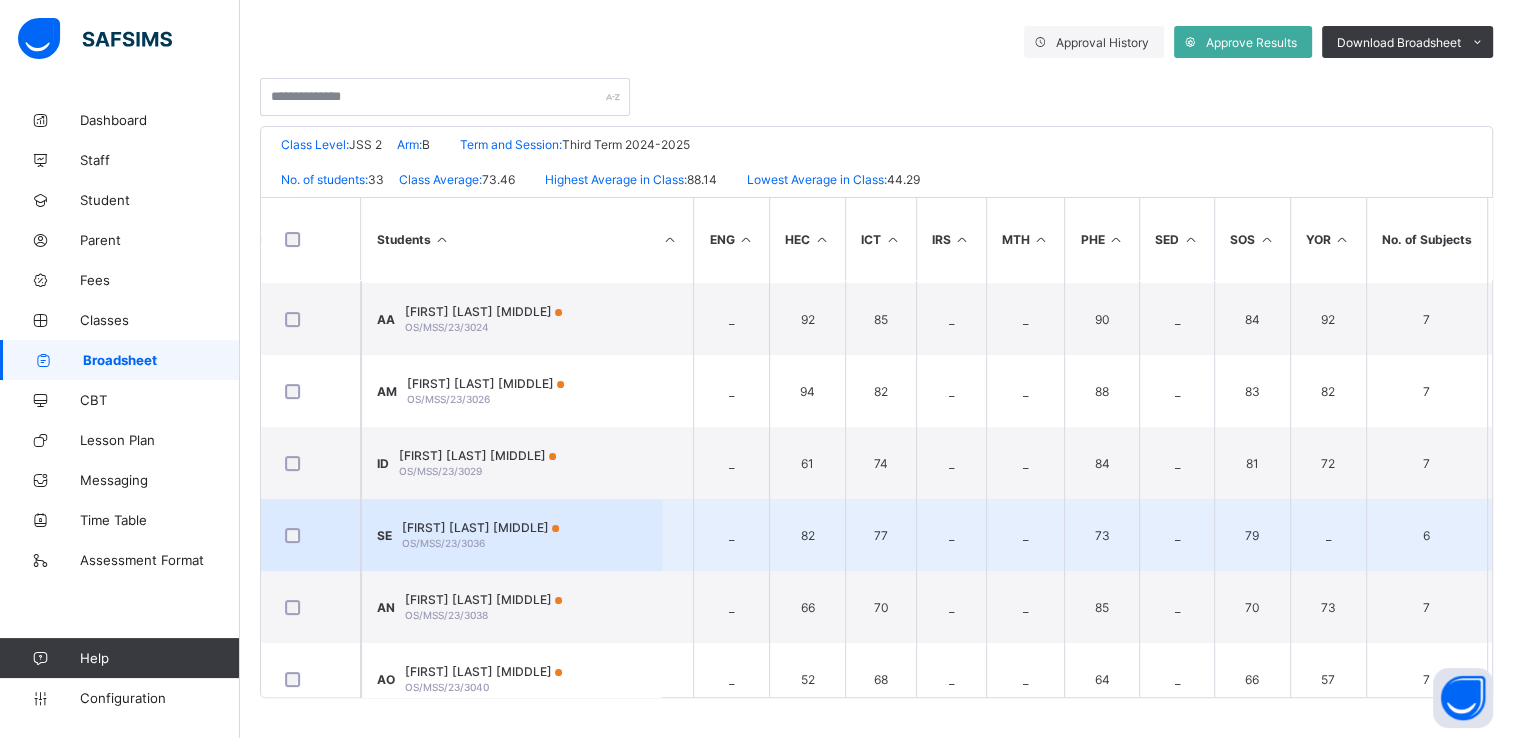 scroll, scrollTop: 469, scrollLeft: 520, axis: both 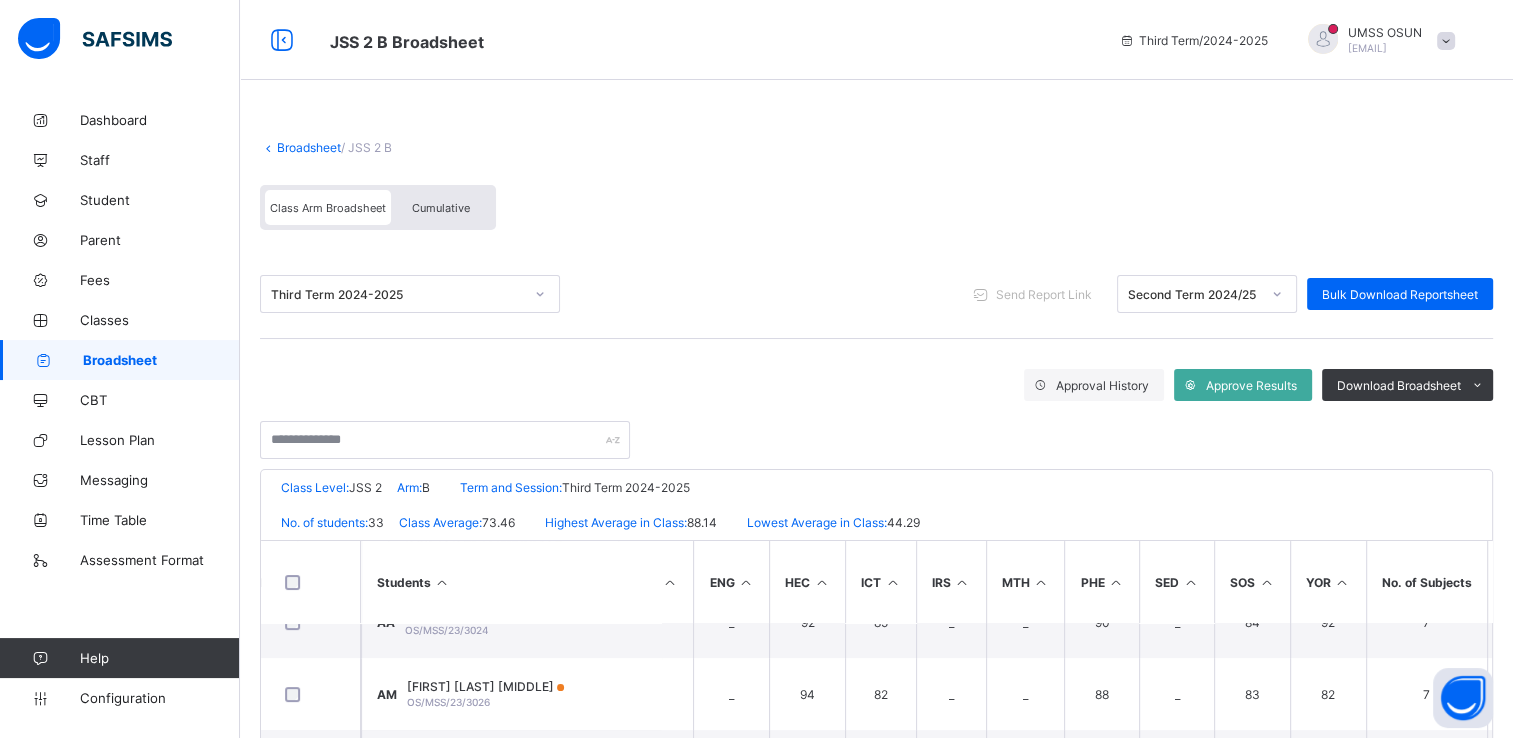 click on "Broadsheet" at bounding box center [309, 147] 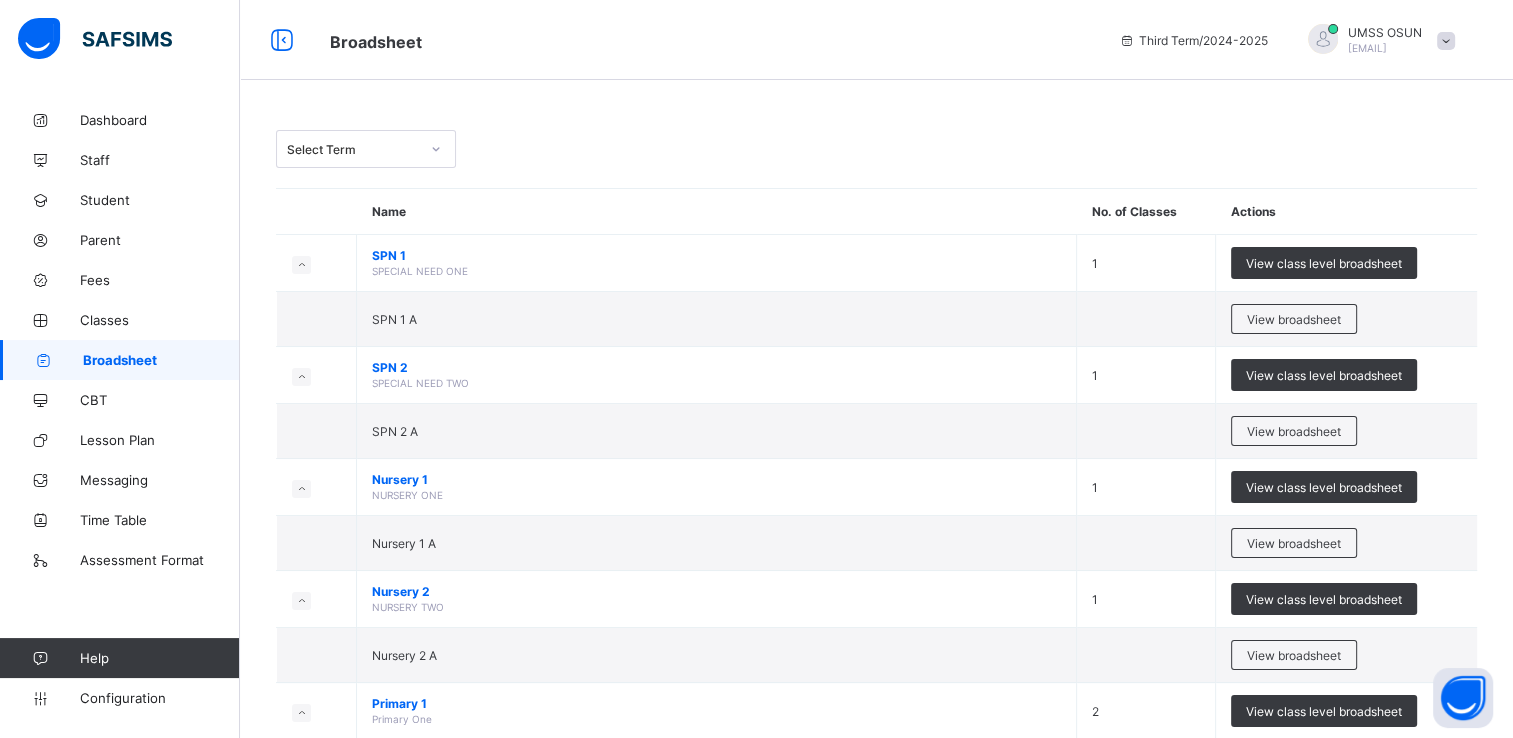 click on "Select Term" at bounding box center [876, 149] 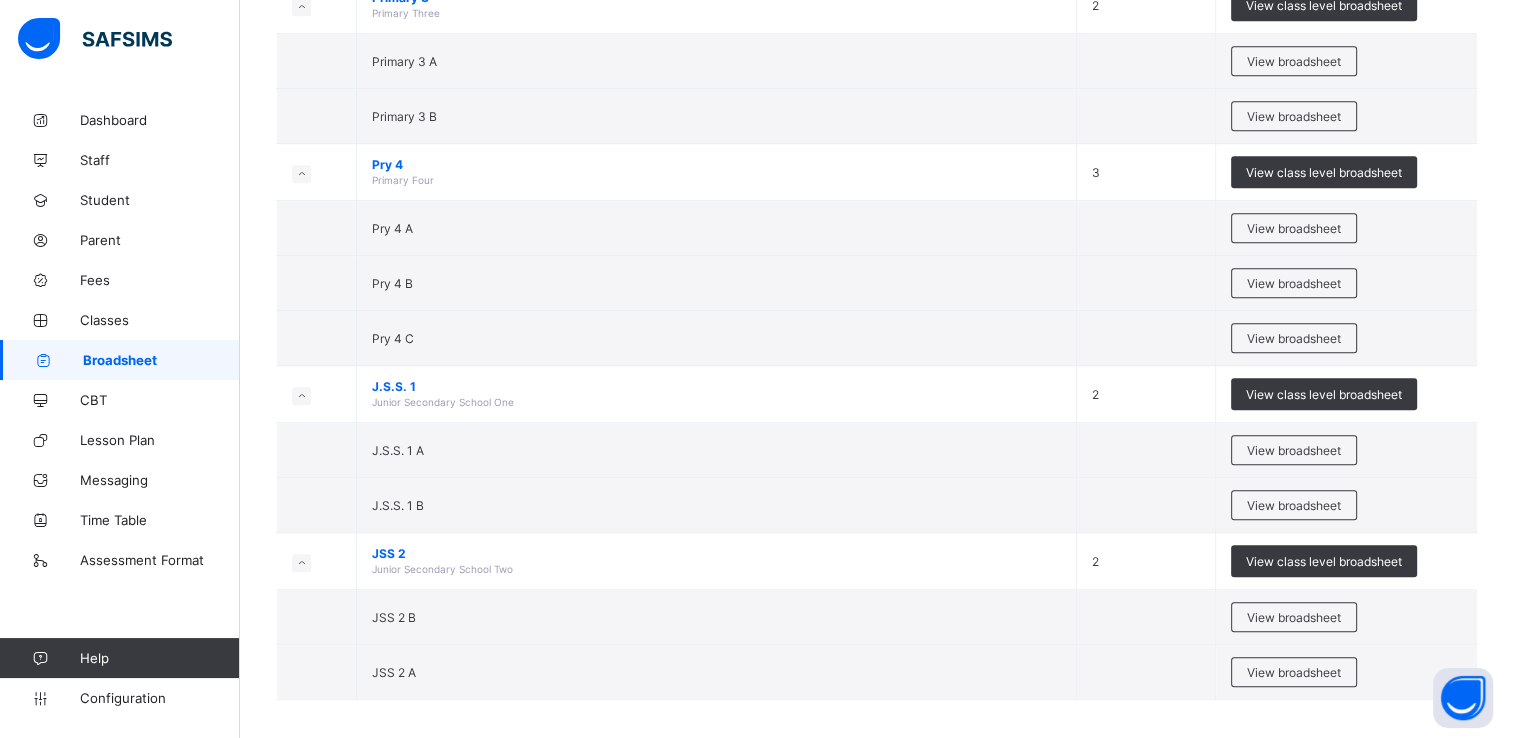 scroll, scrollTop: 1046, scrollLeft: 0, axis: vertical 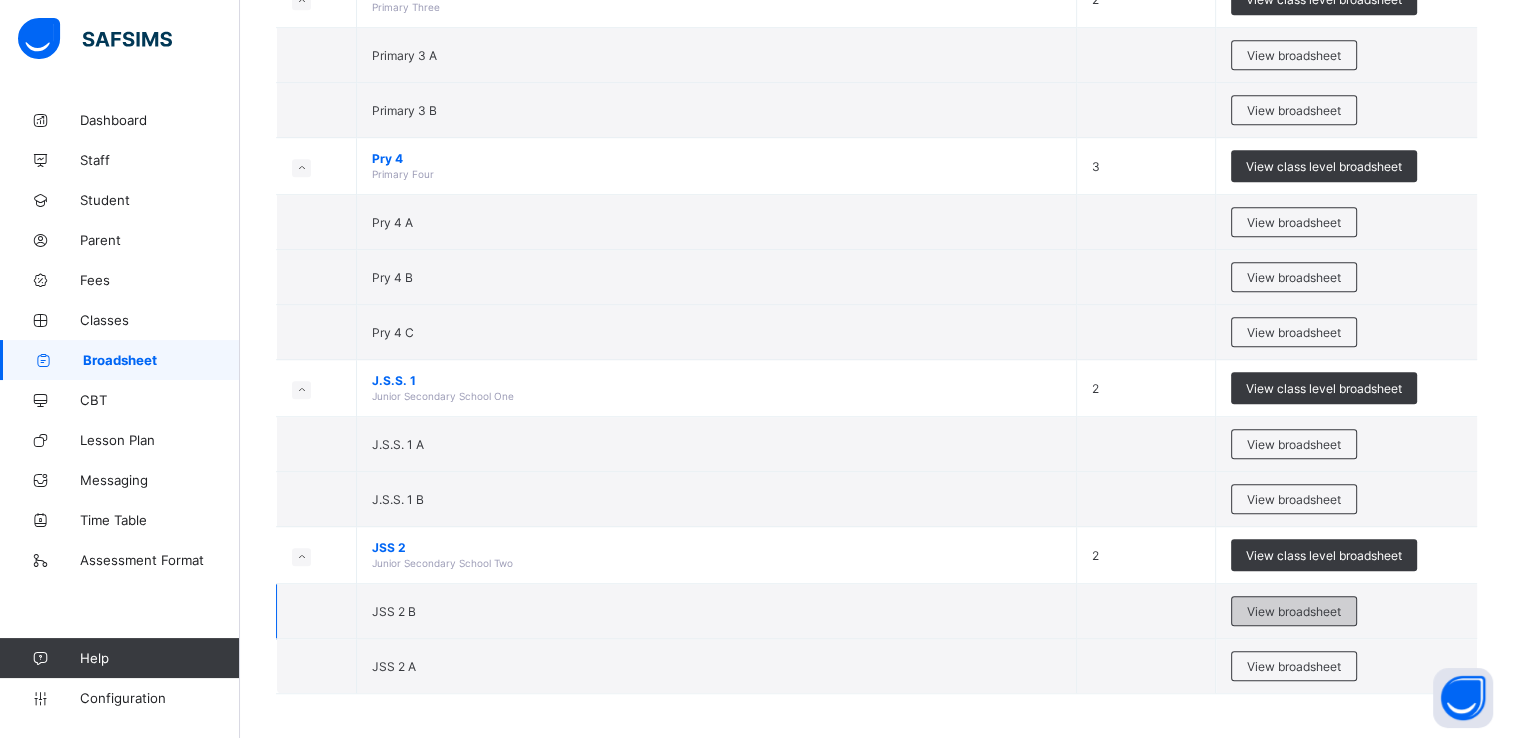 click on "View broadsheet" at bounding box center (1294, 611) 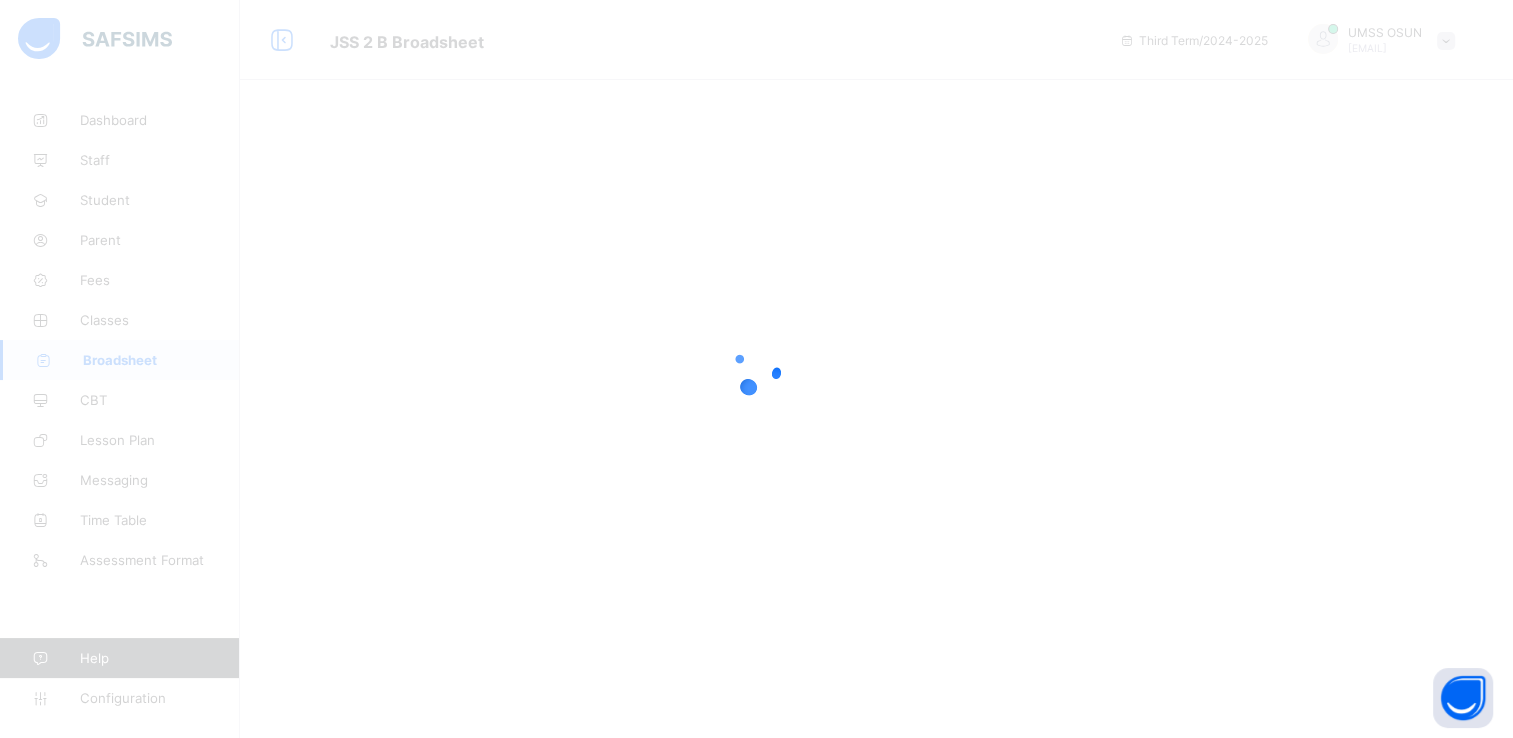 scroll, scrollTop: 0, scrollLeft: 0, axis: both 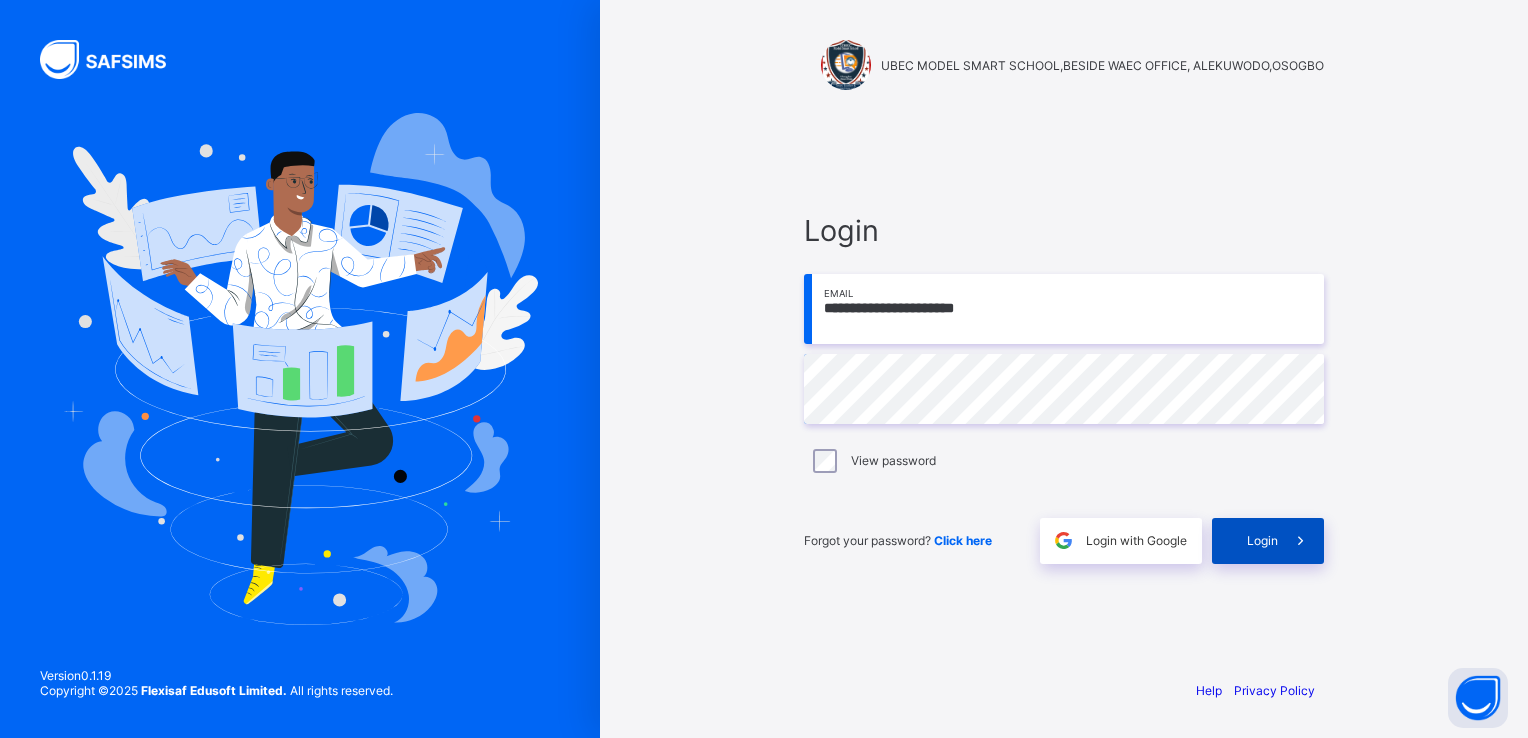 click on "Login" at bounding box center (1262, 540) 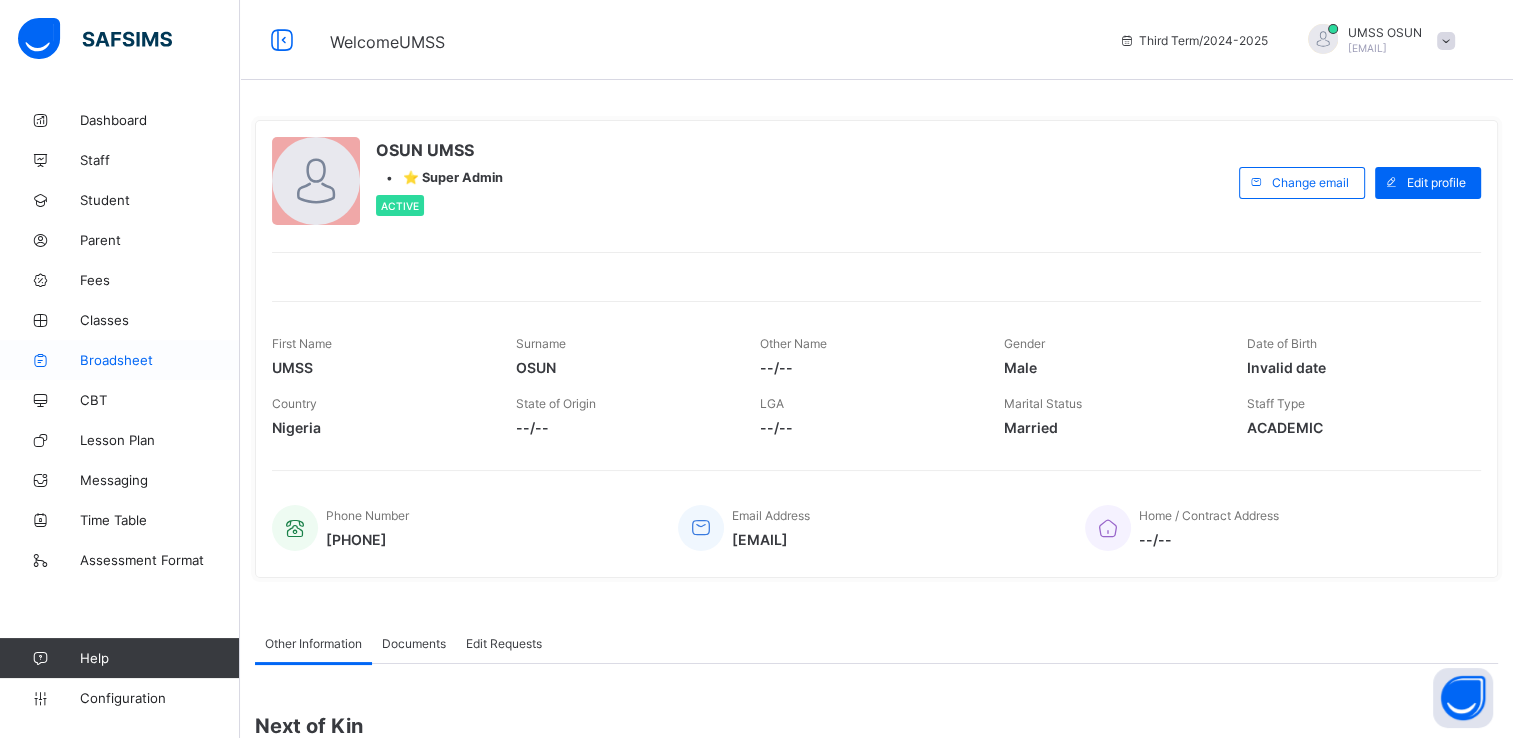 click on "Broadsheet" at bounding box center [160, 360] 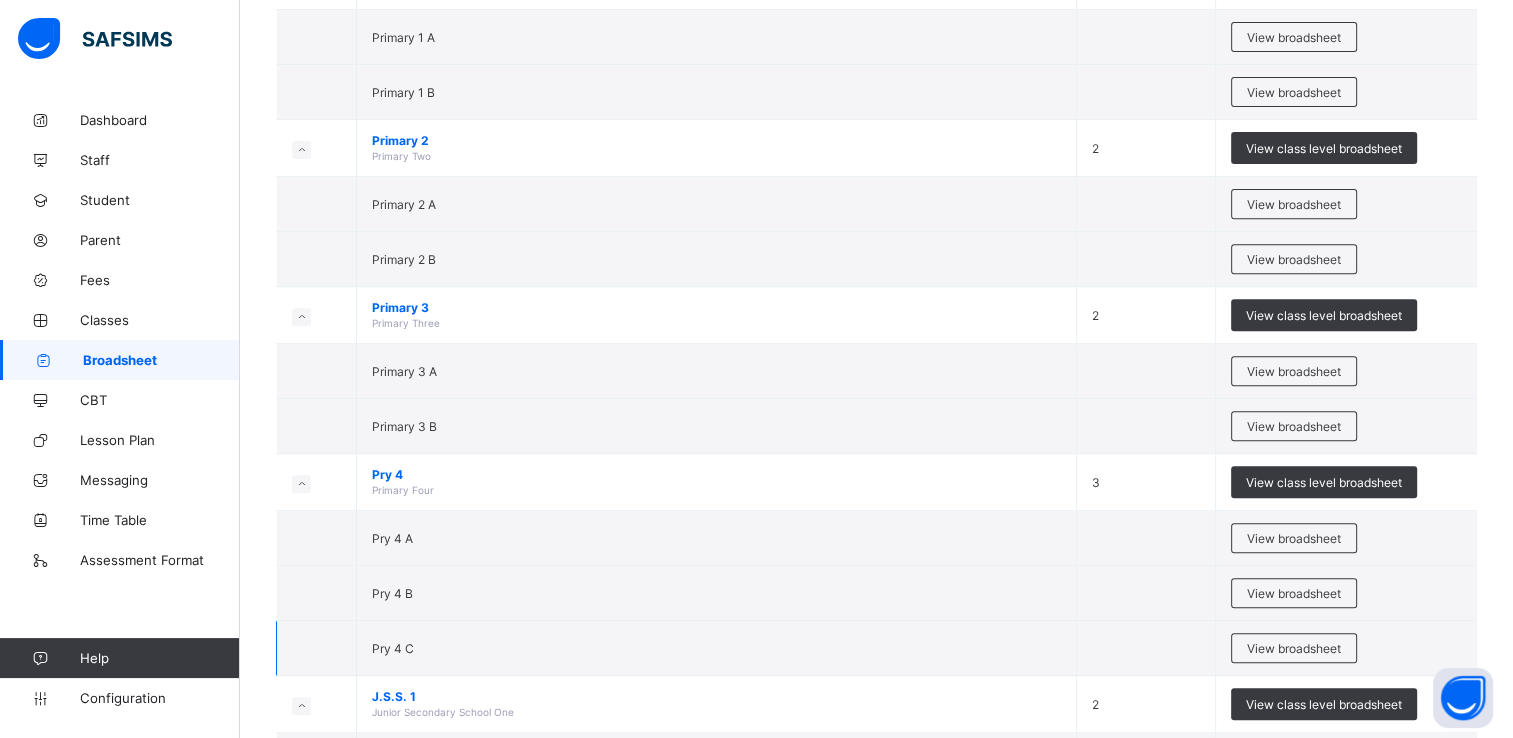 scroll, scrollTop: 1046, scrollLeft: 0, axis: vertical 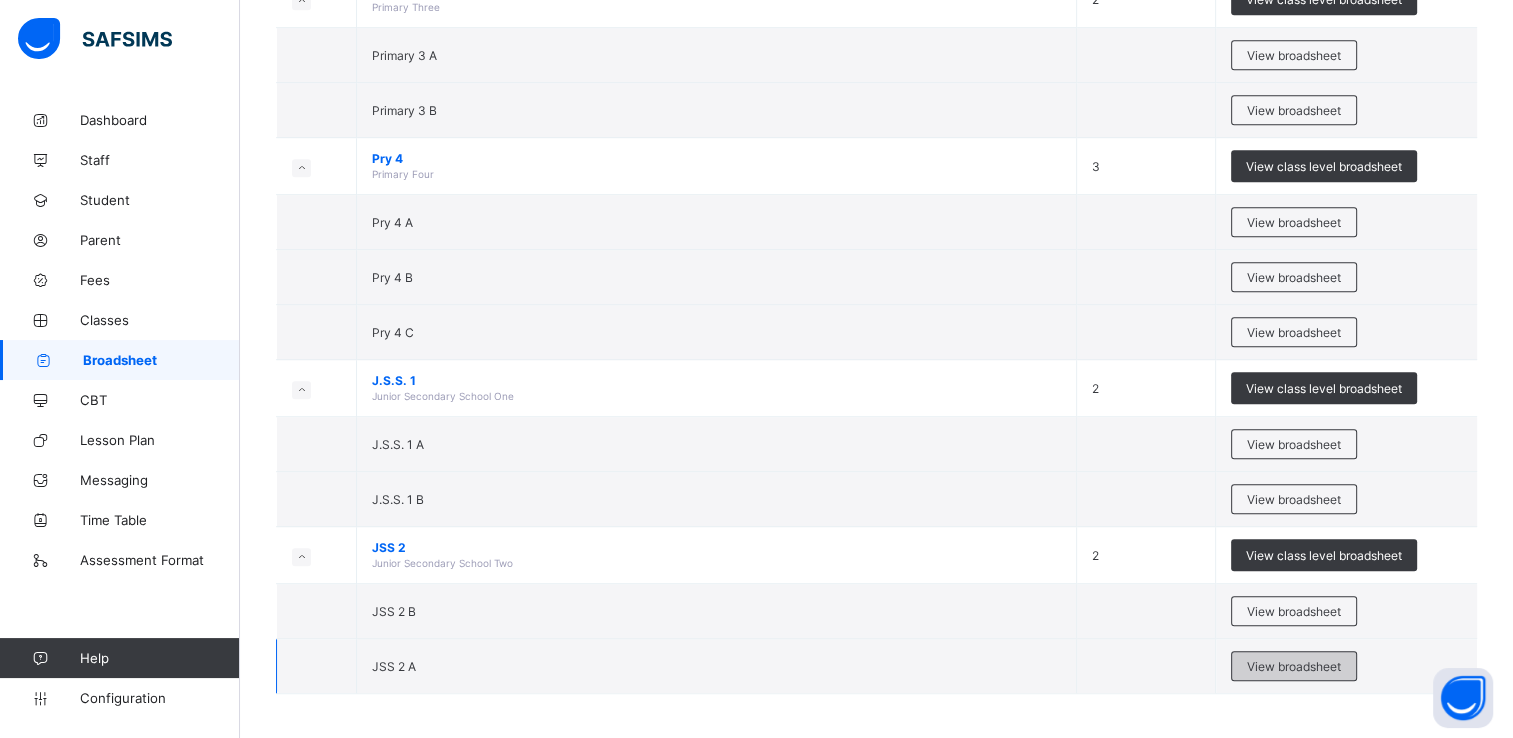 click on "View broadsheet" at bounding box center (1294, 666) 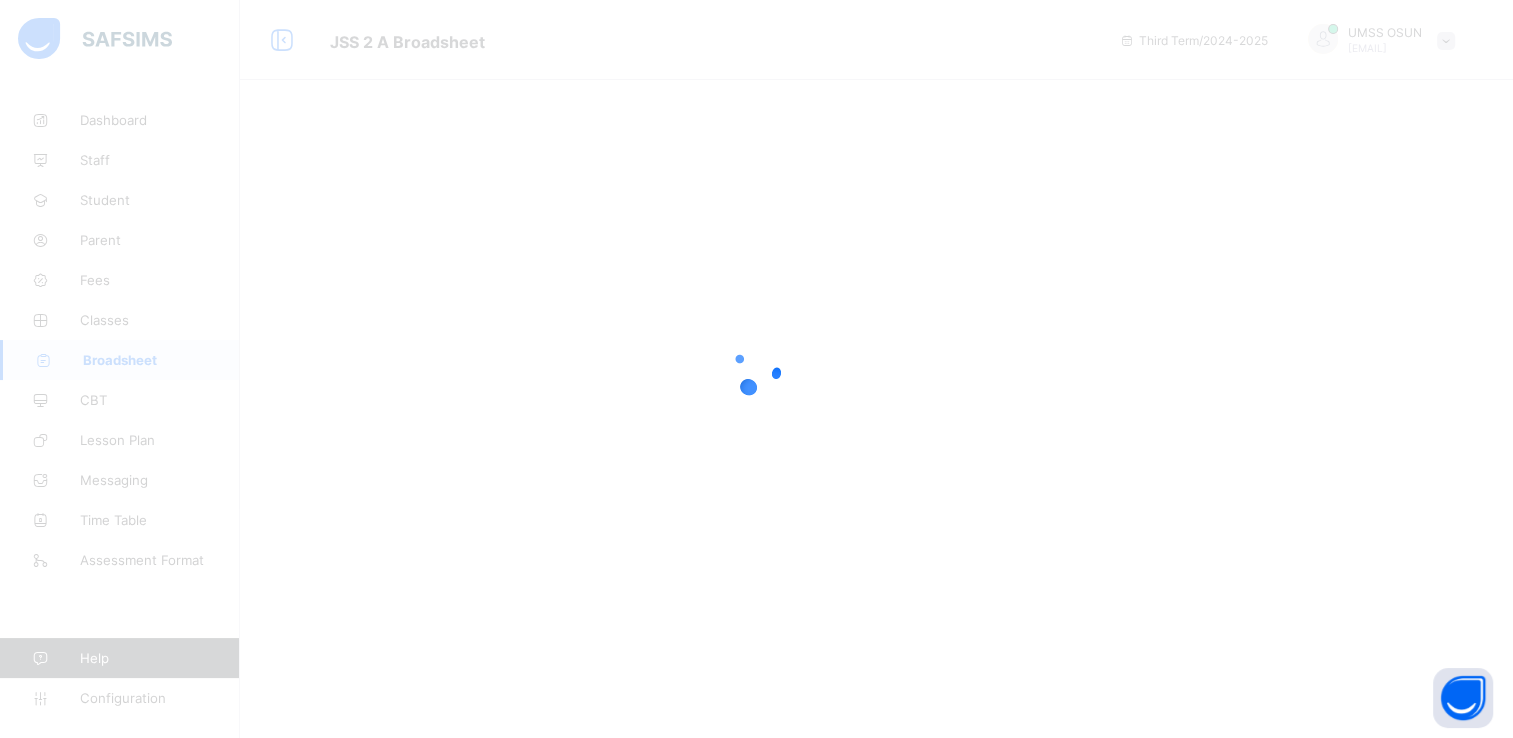 scroll, scrollTop: 0, scrollLeft: 0, axis: both 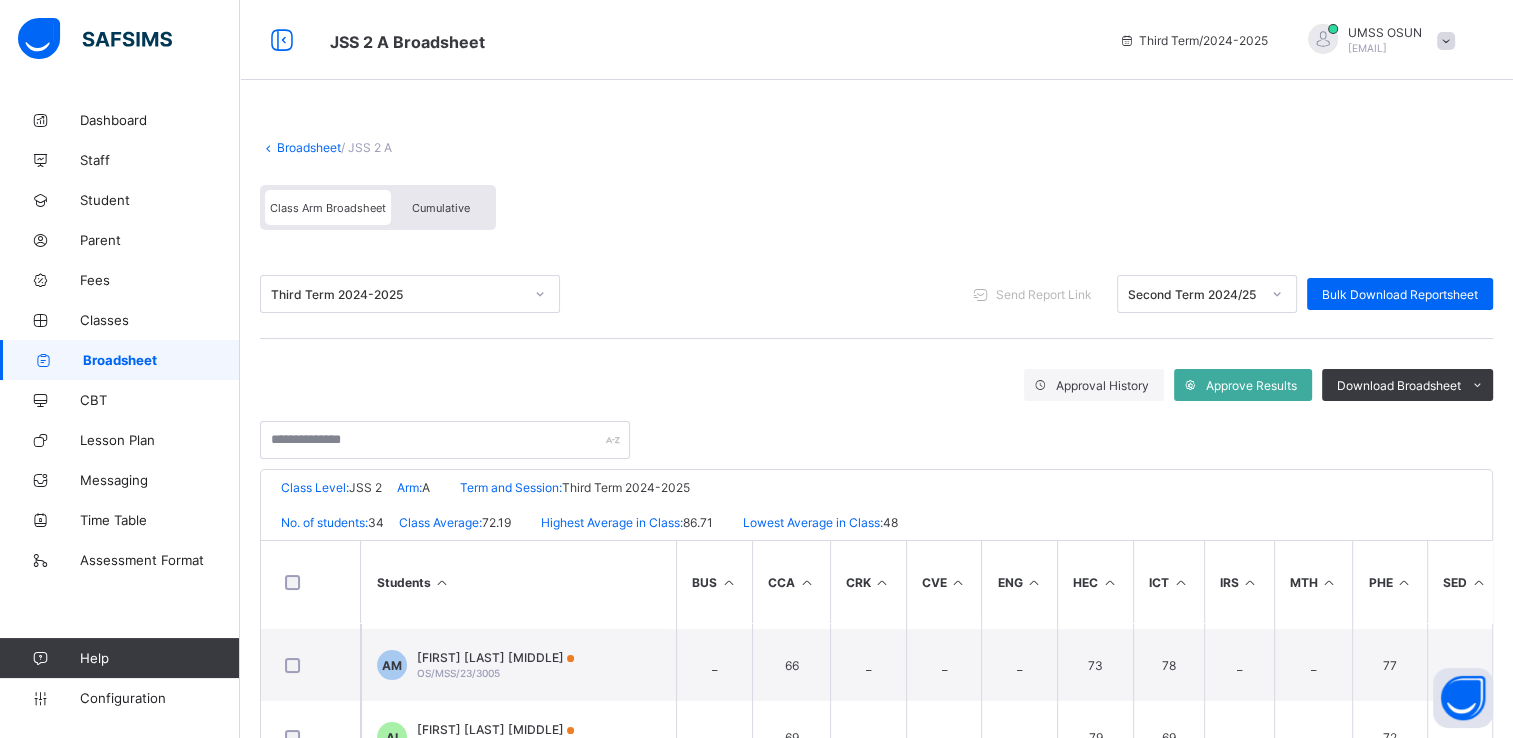 click on "Broadsheet" at bounding box center (309, 147) 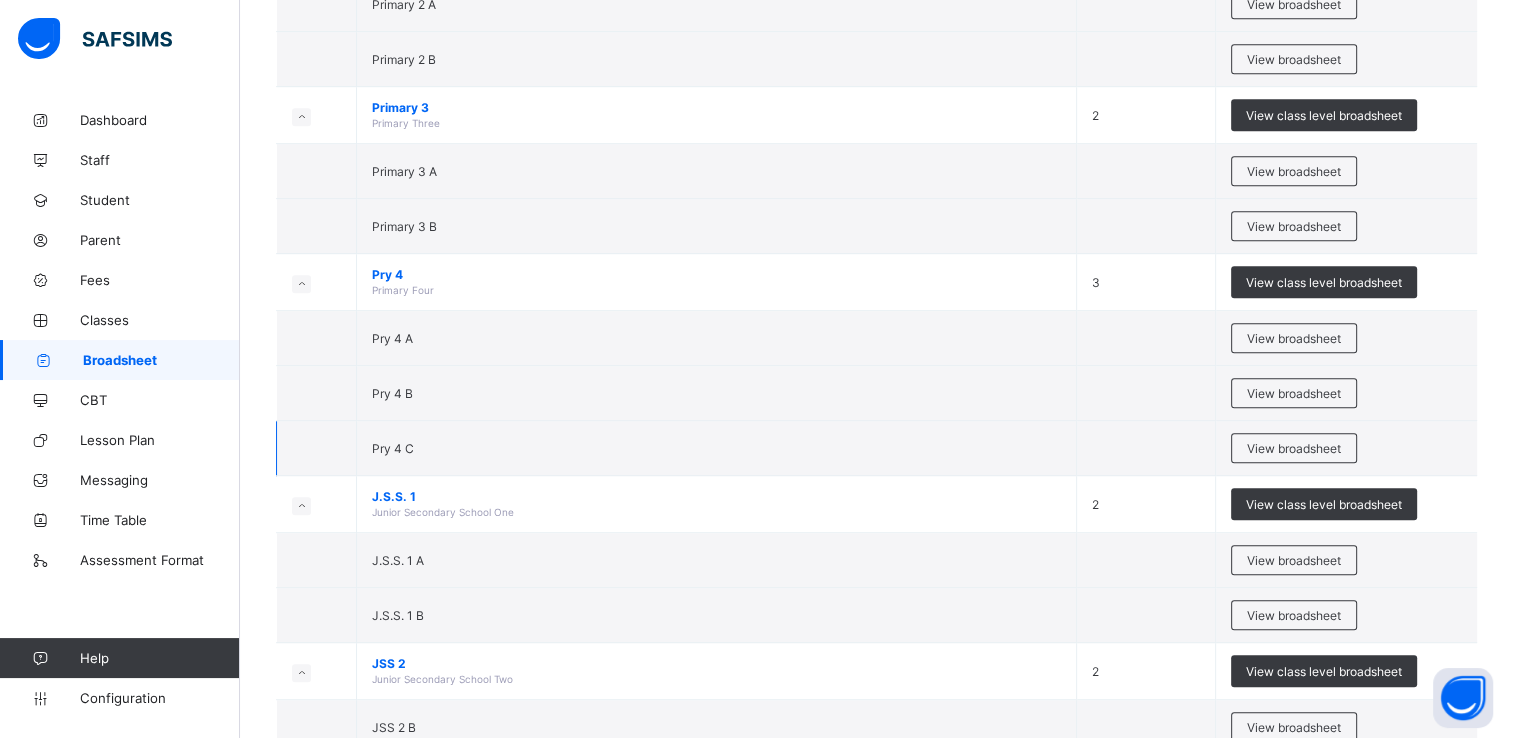 scroll, scrollTop: 1046, scrollLeft: 0, axis: vertical 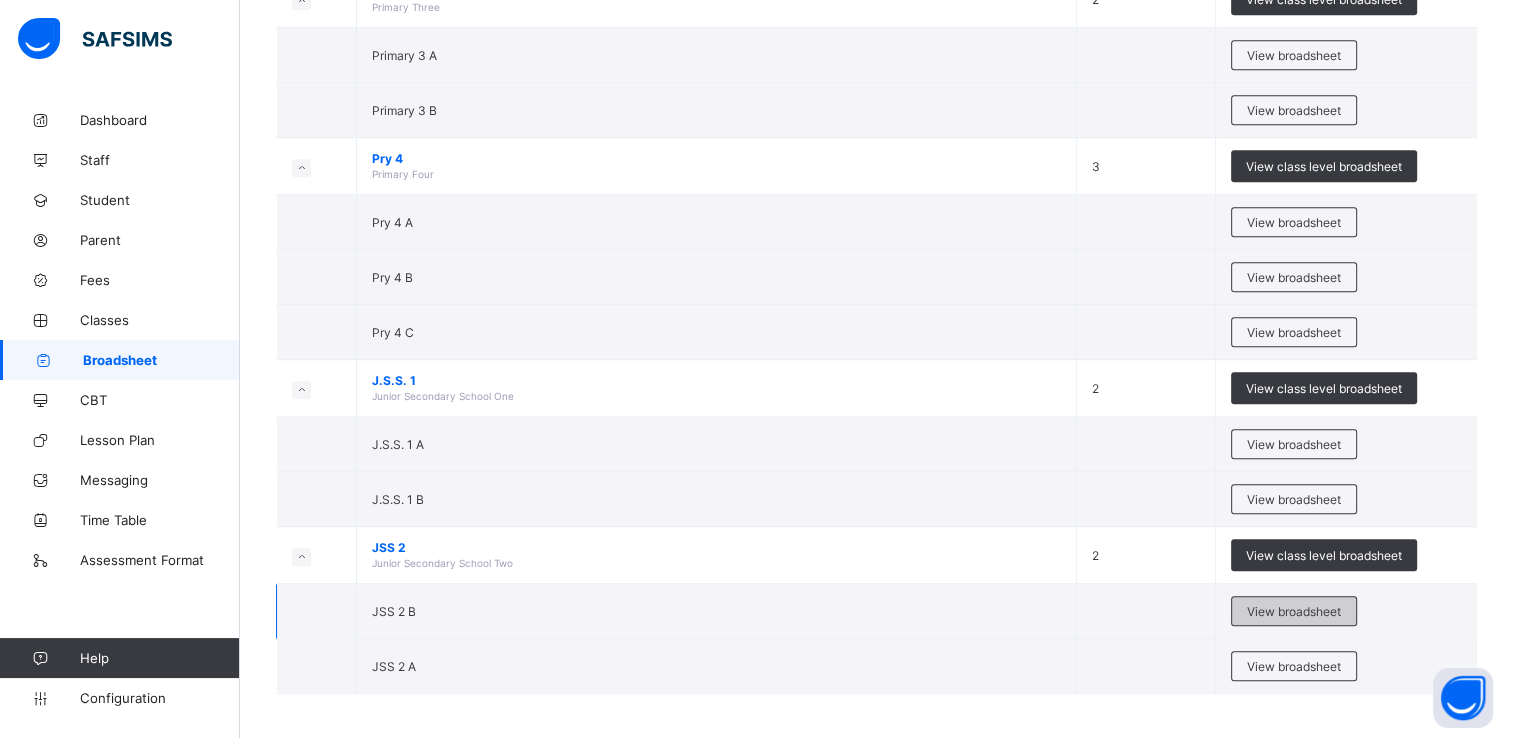 click on "View broadsheet" at bounding box center (1294, 611) 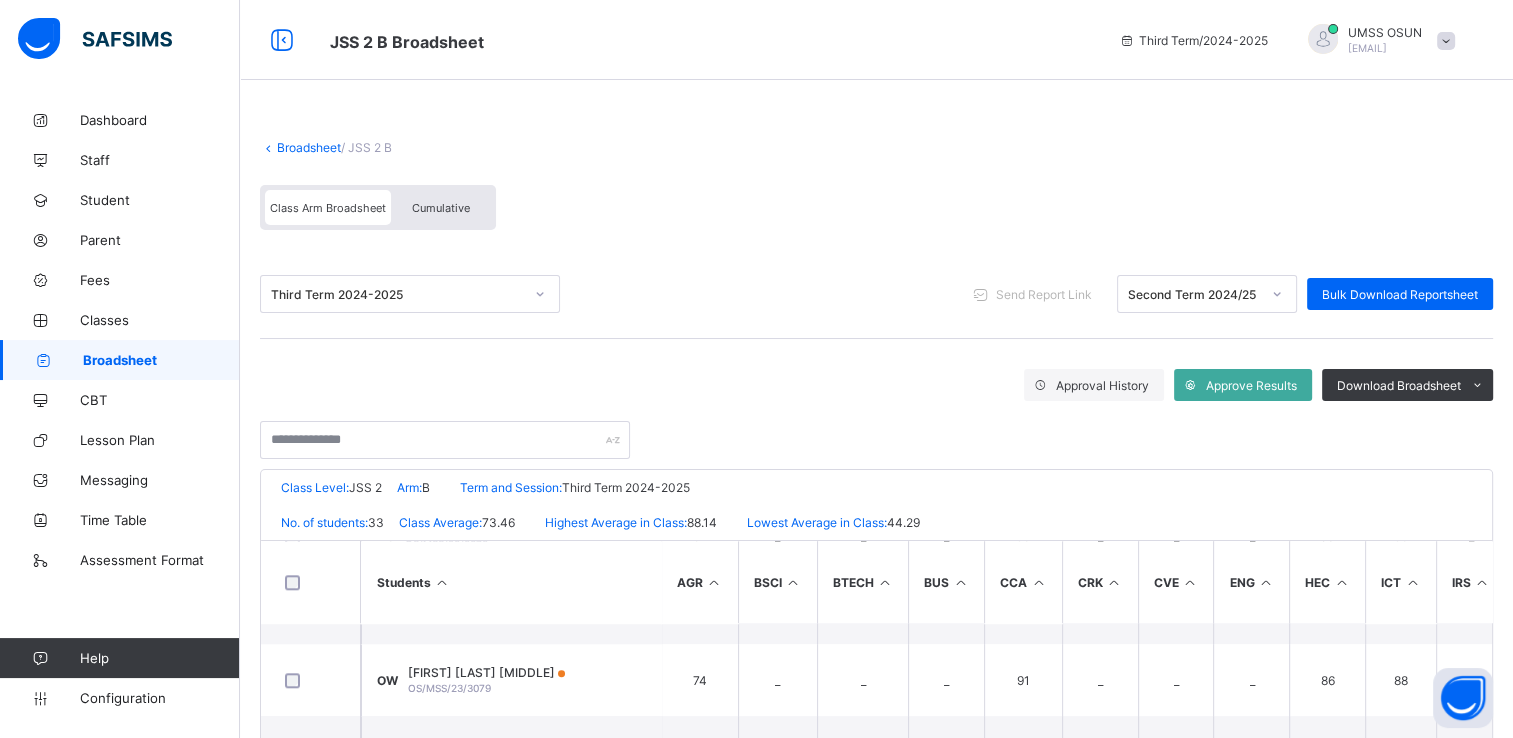 scroll, scrollTop: 1966, scrollLeft: 0, axis: vertical 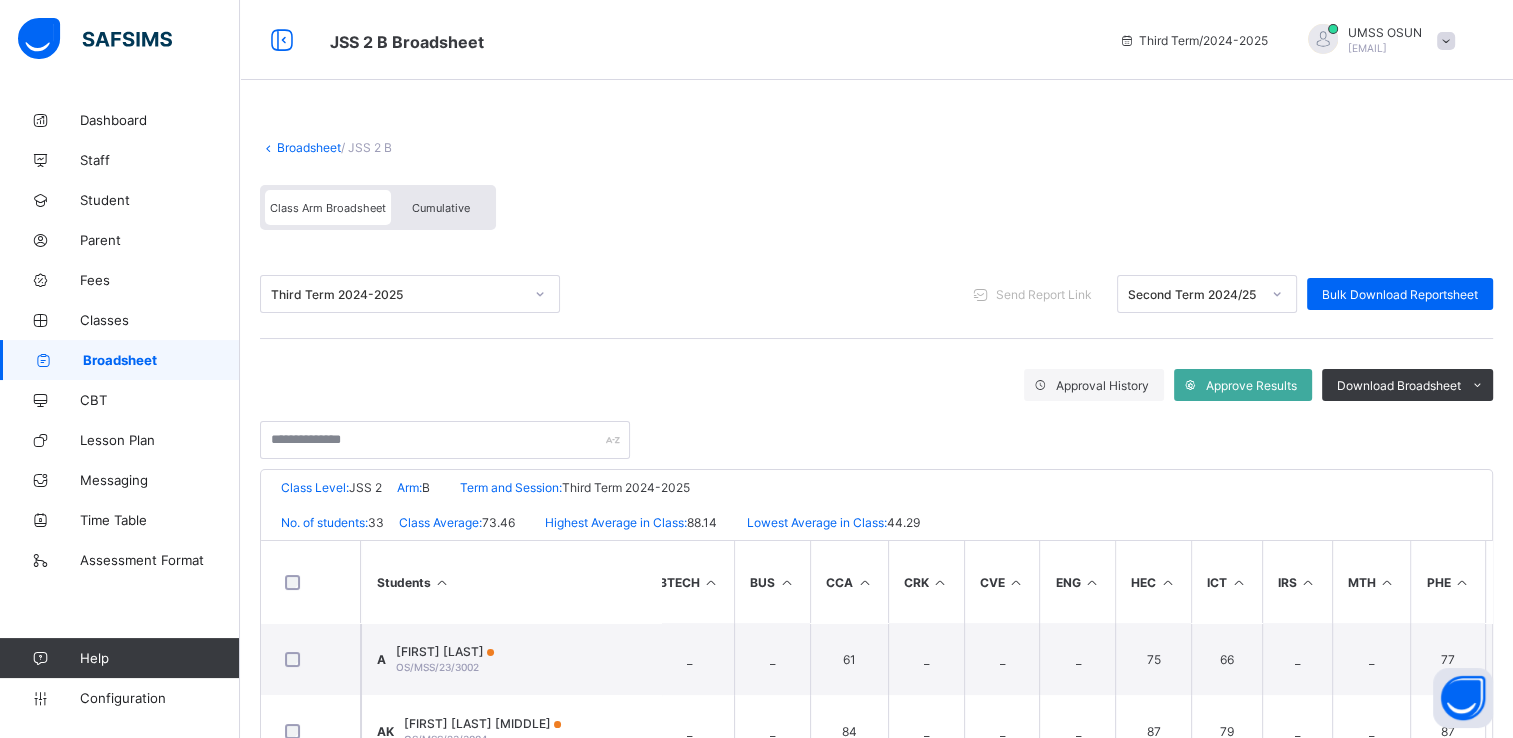click on "Broadsheet" at bounding box center (309, 147) 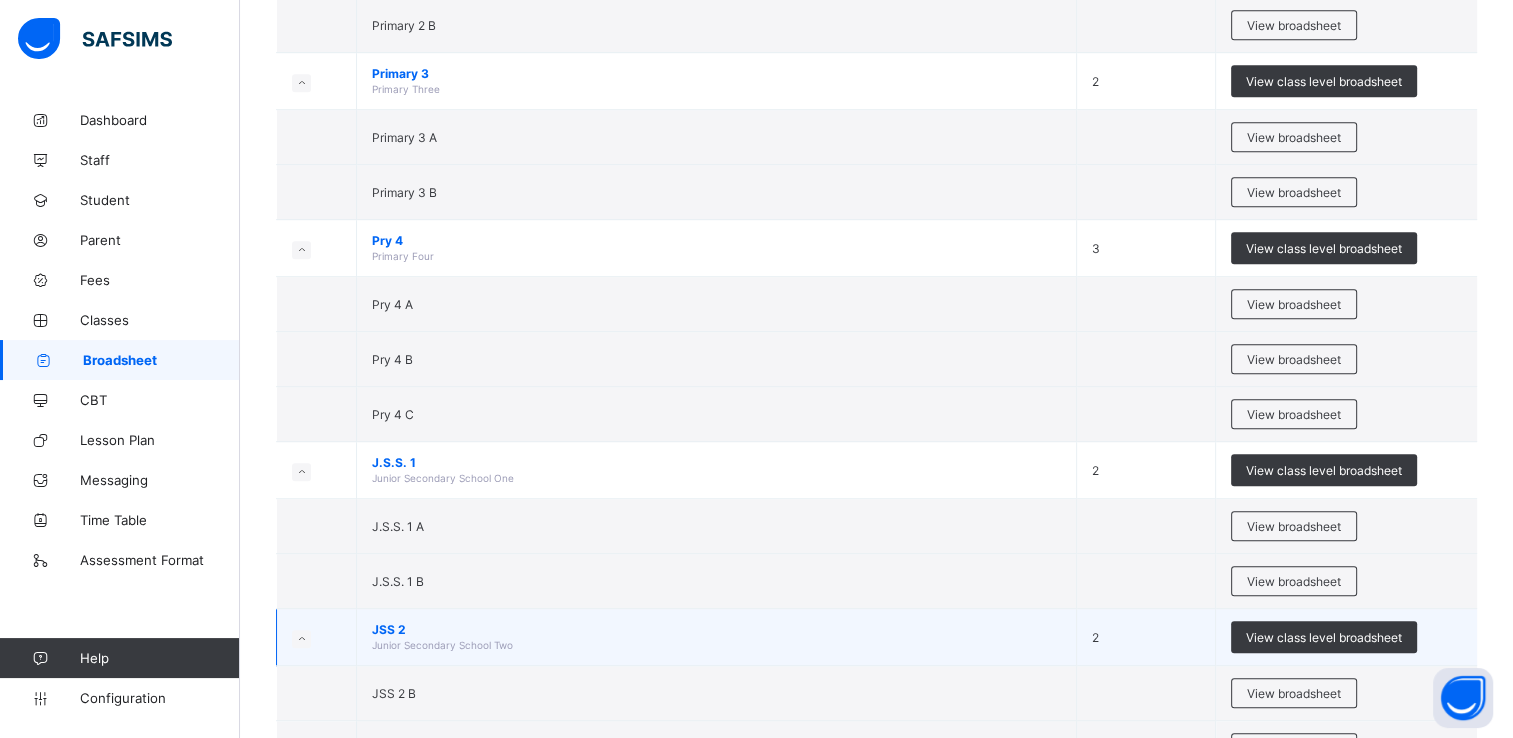 scroll, scrollTop: 1046, scrollLeft: 0, axis: vertical 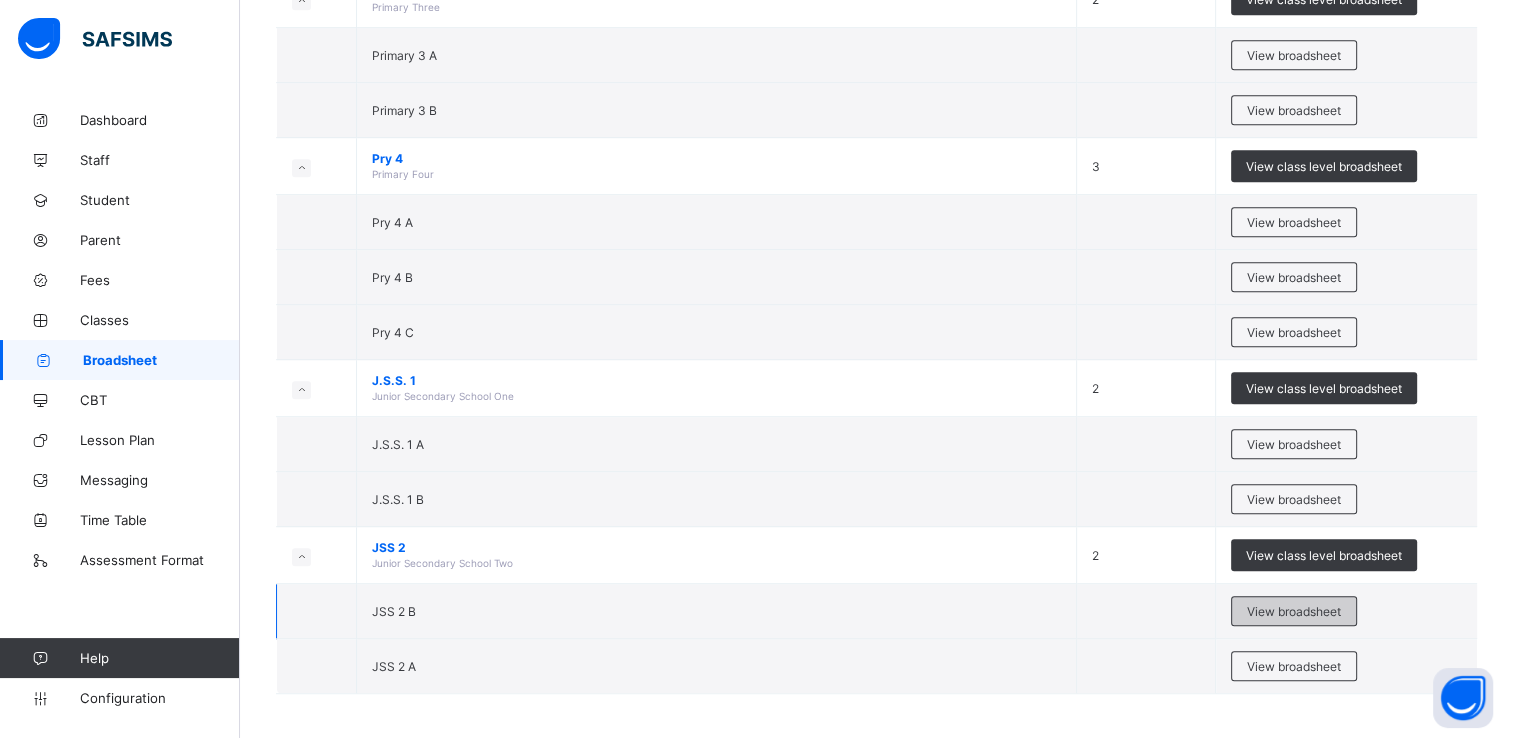 click on "View broadsheet" at bounding box center [1294, 611] 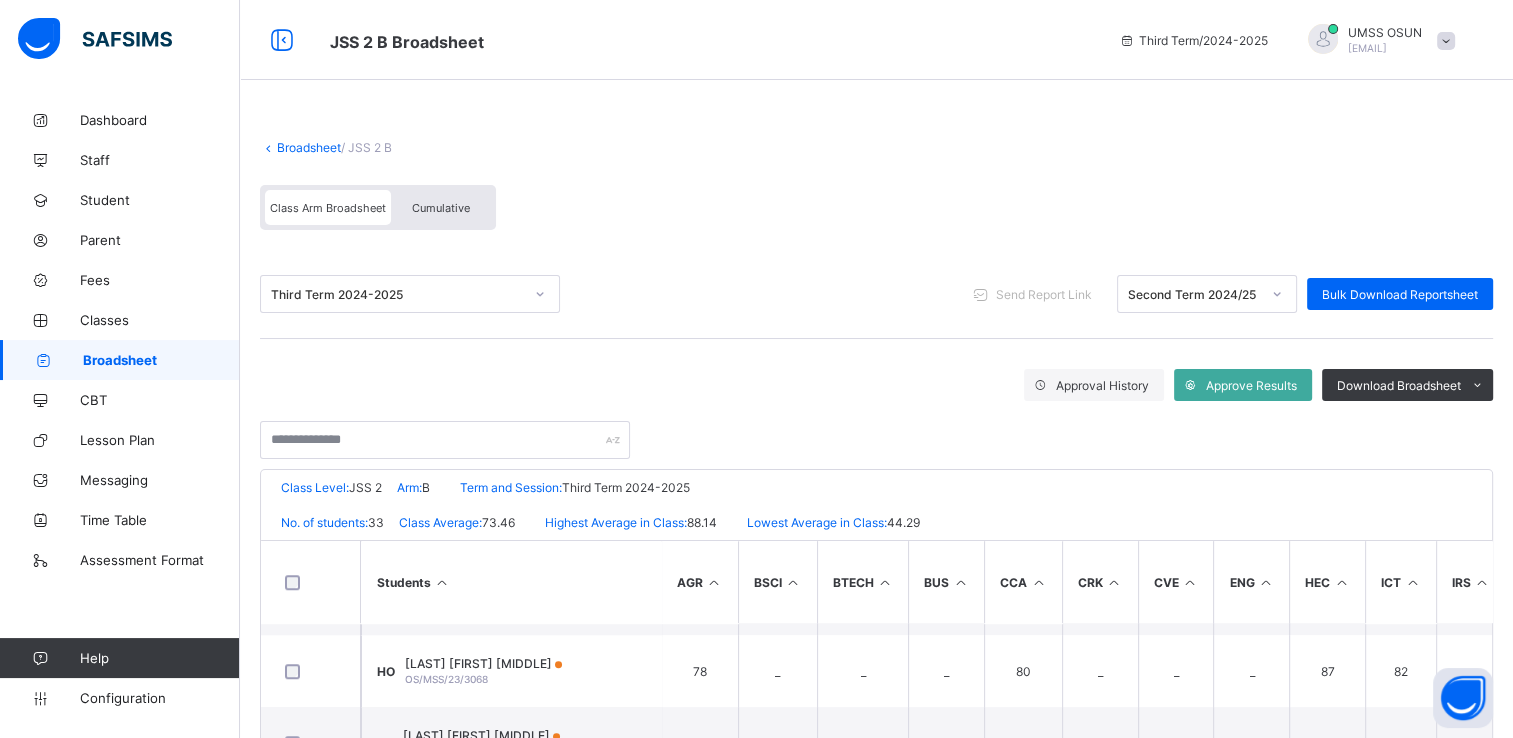 scroll, scrollTop: 1966, scrollLeft: 0, axis: vertical 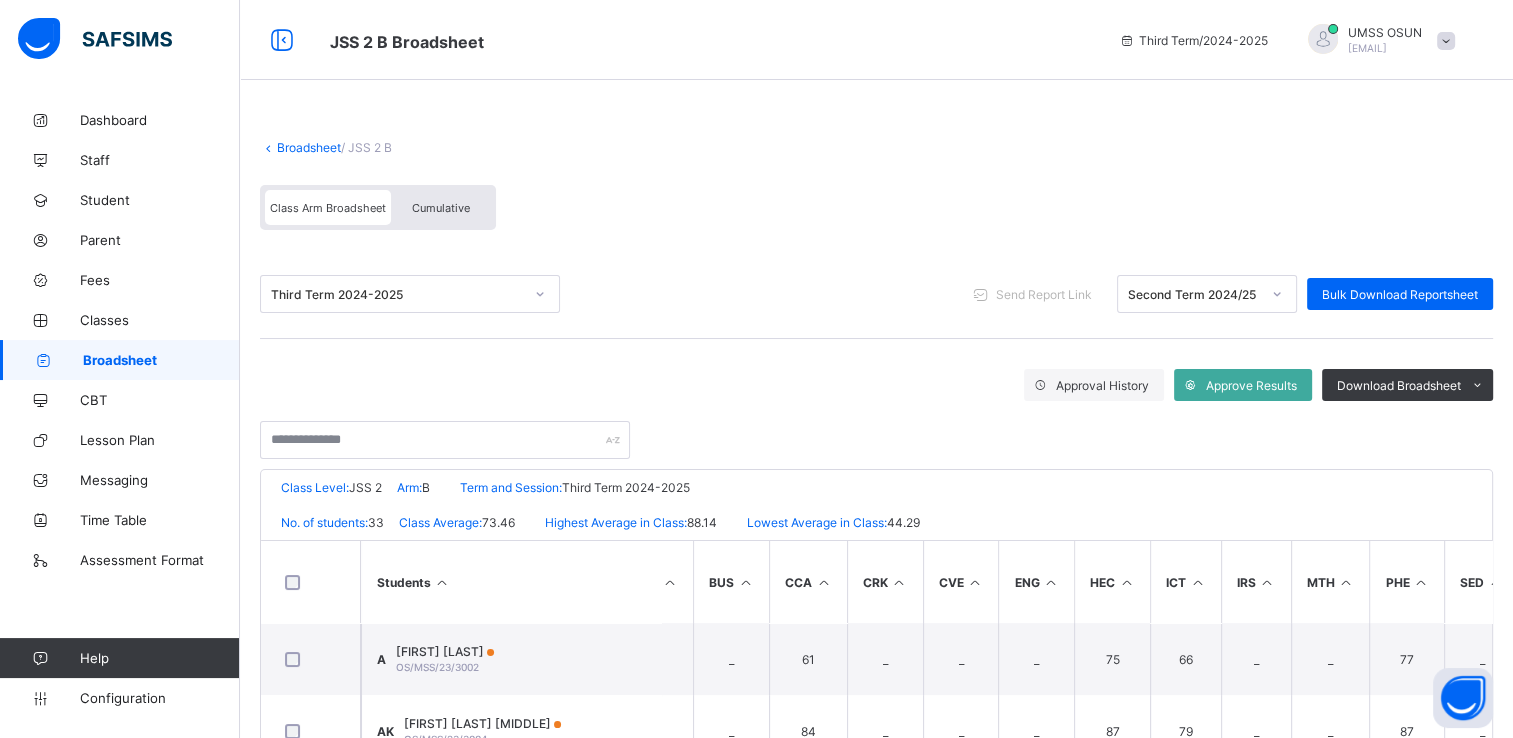 click on "Broadsheet" at bounding box center (309, 147) 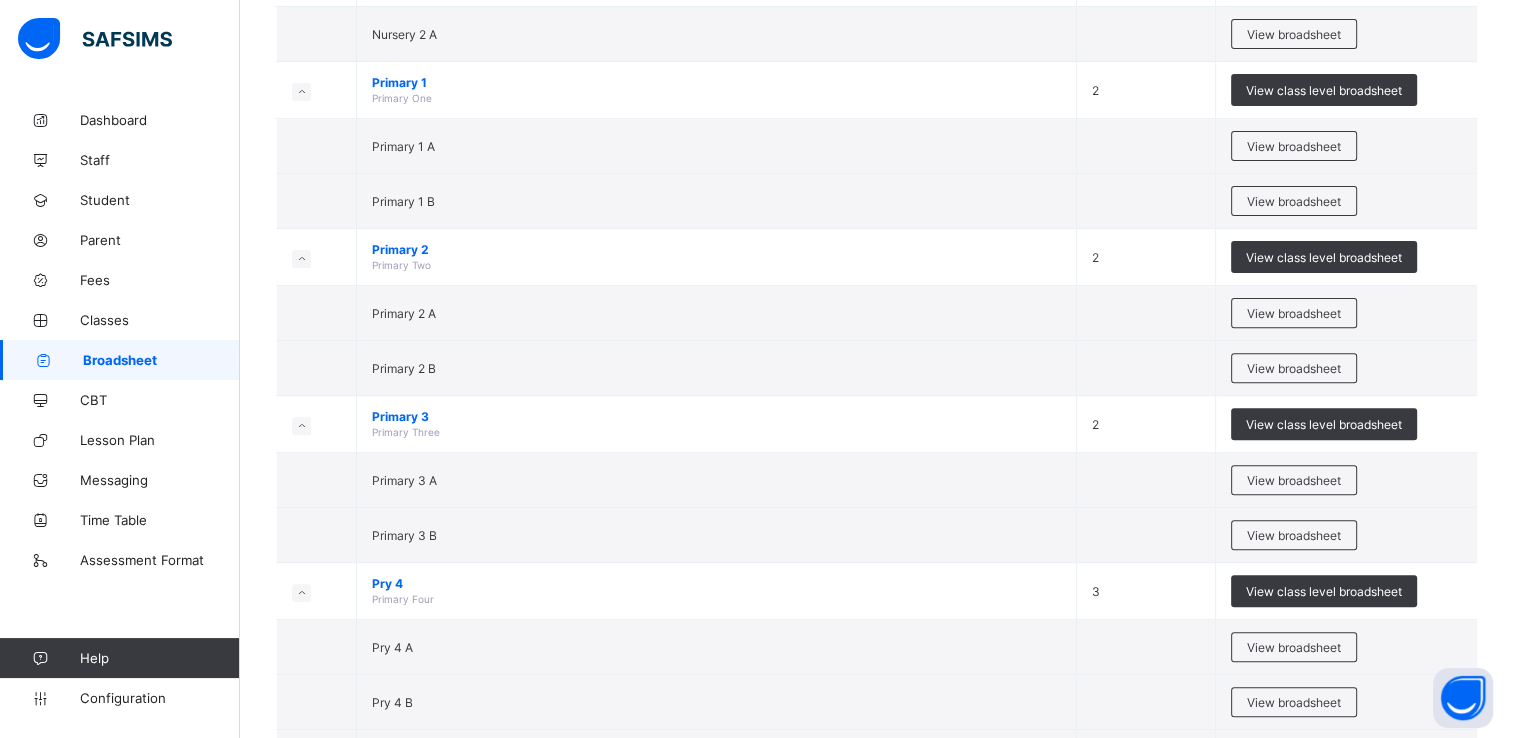 scroll, scrollTop: 1046, scrollLeft: 0, axis: vertical 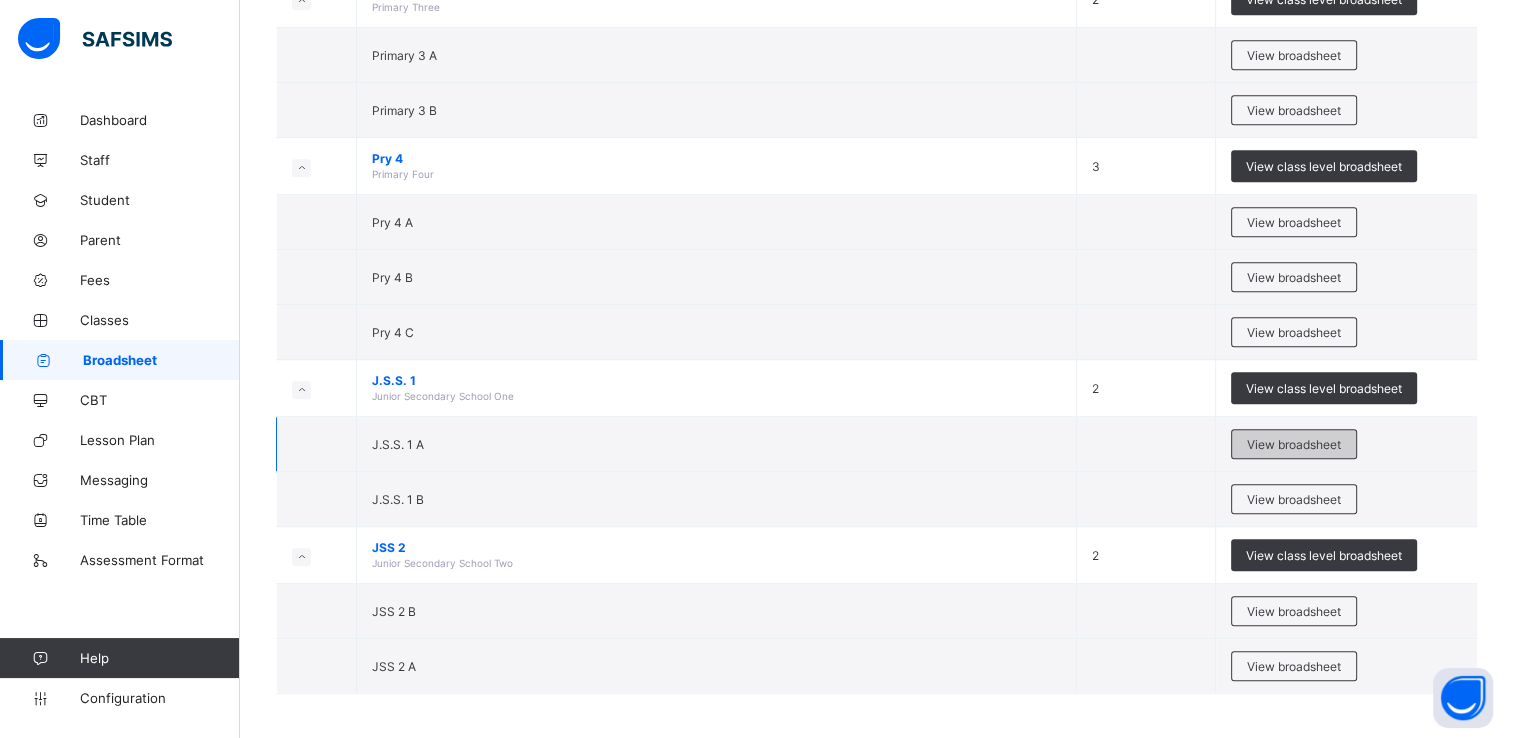 click on "View broadsheet" at bounding box center [1294, 444] 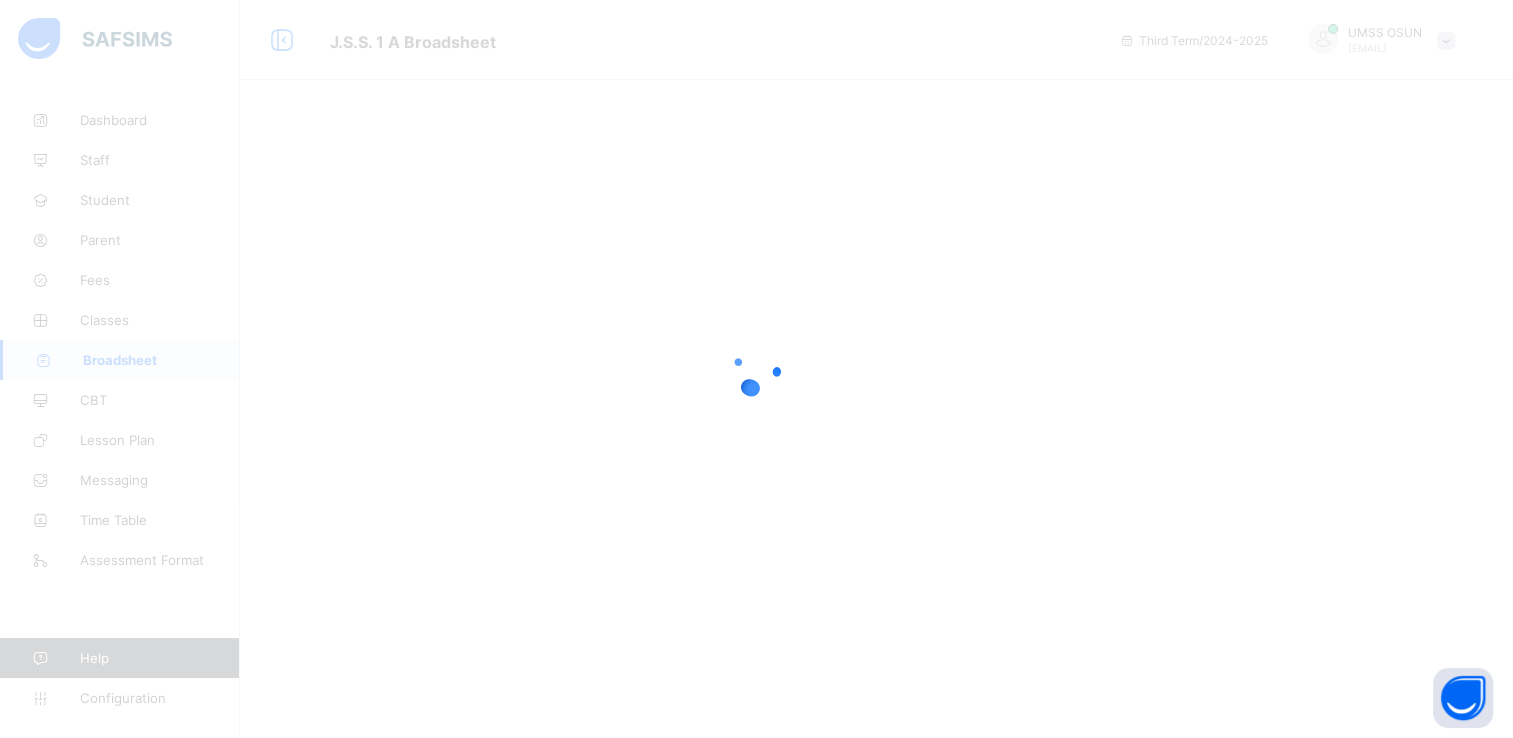 scroll, scrollTop: 0, scrollLeft: 0, axis: both 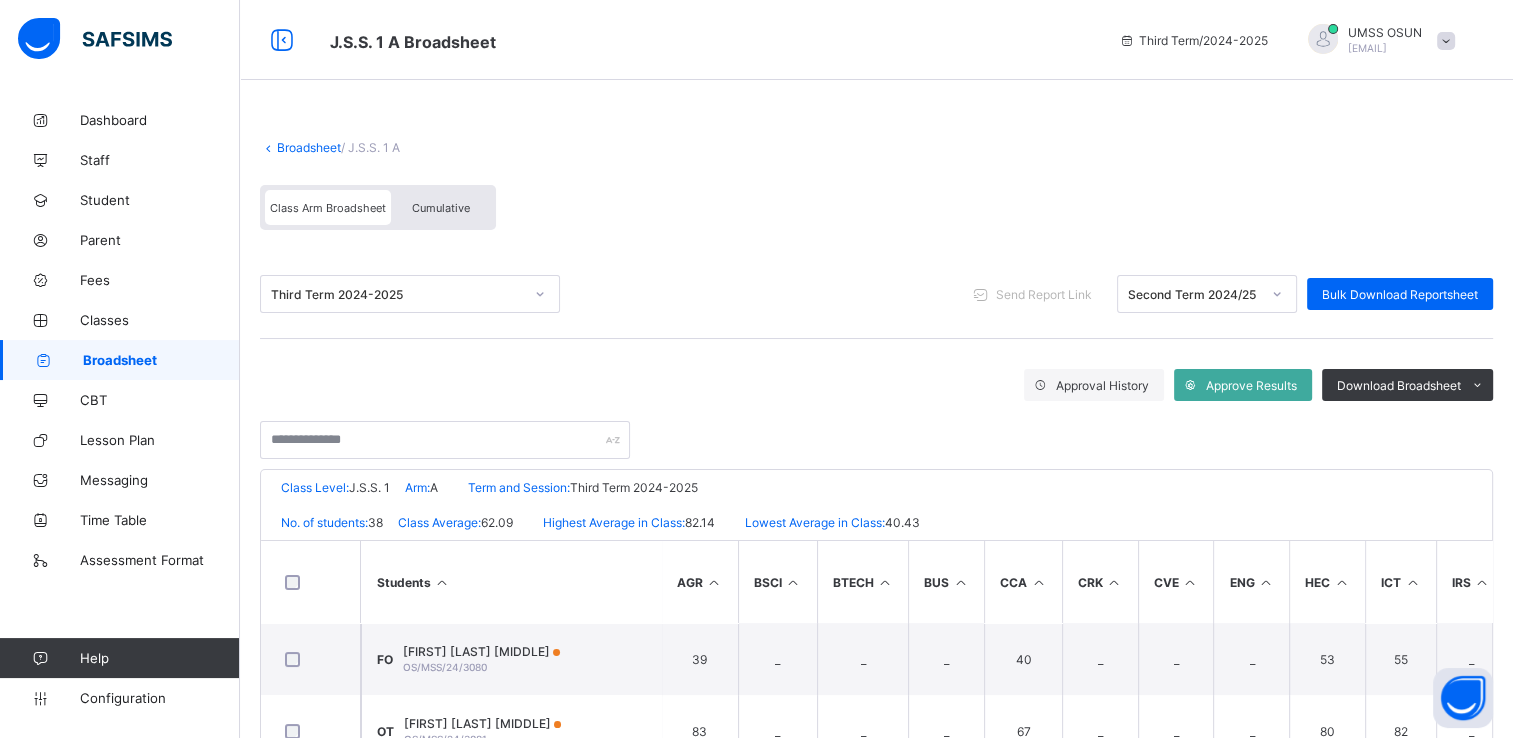 click on "Broadsheet" at bounding box center [309, 147] 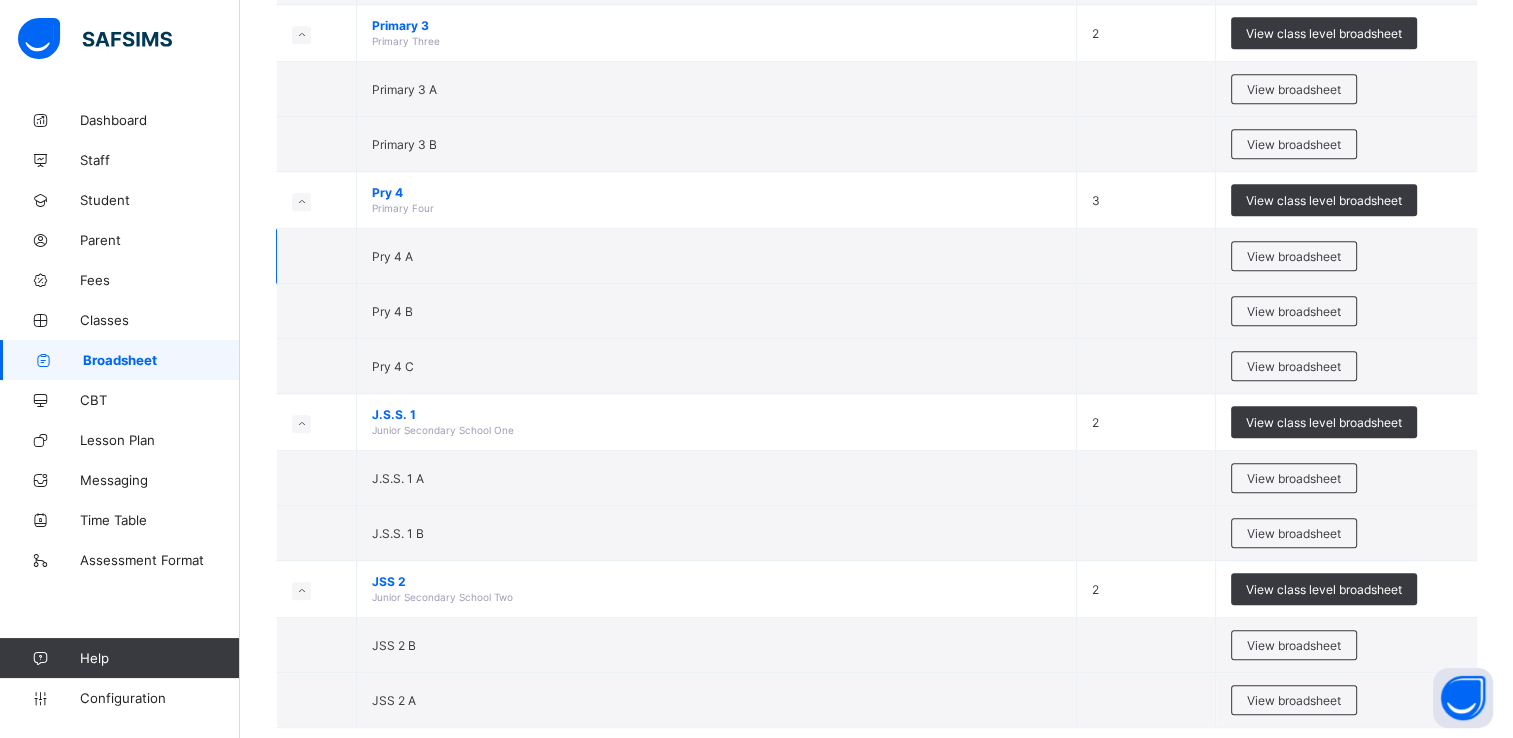 scroll, scrollTop: 1046, scrollLeft: 0, axis: vertical 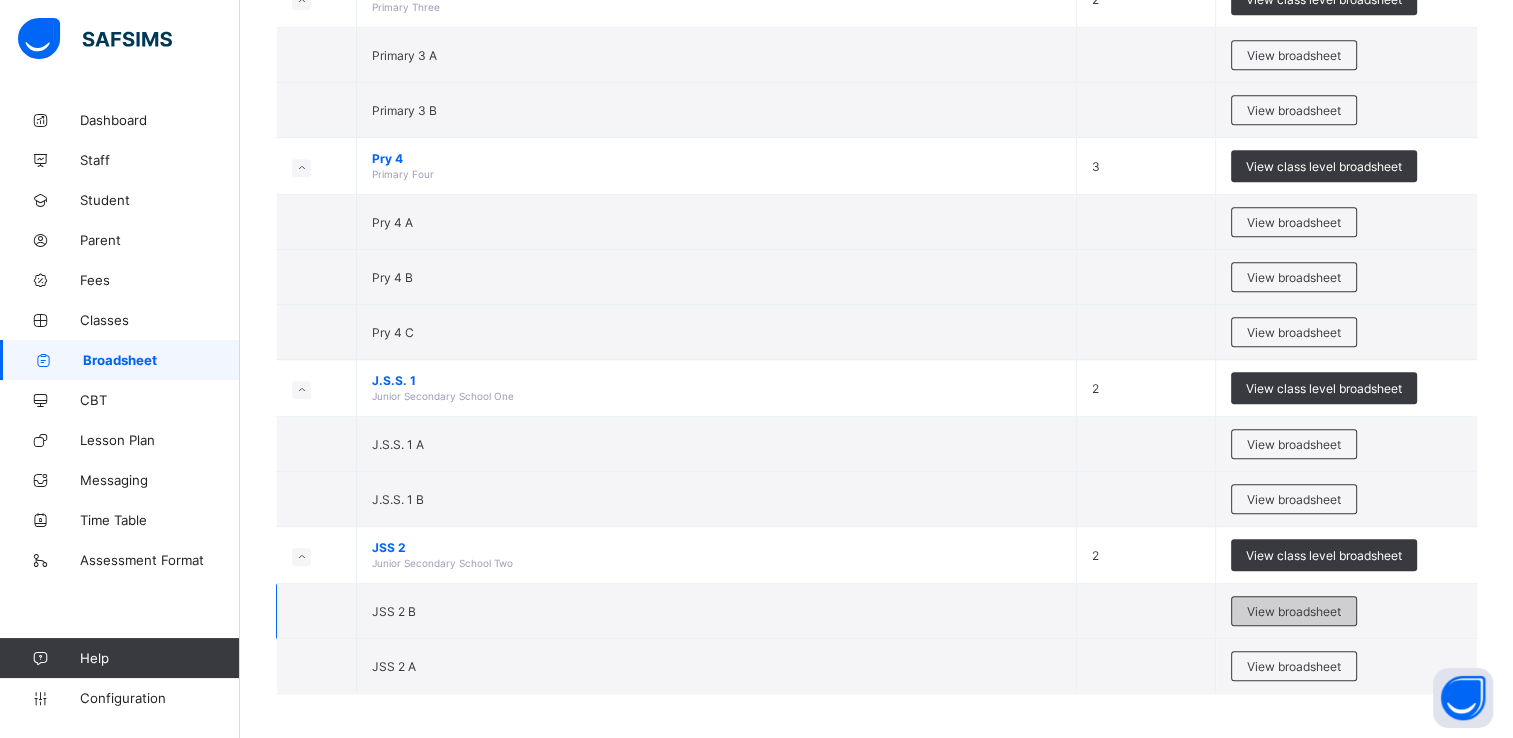 click on "View broadsheet" at bounding box center (1294, 611) 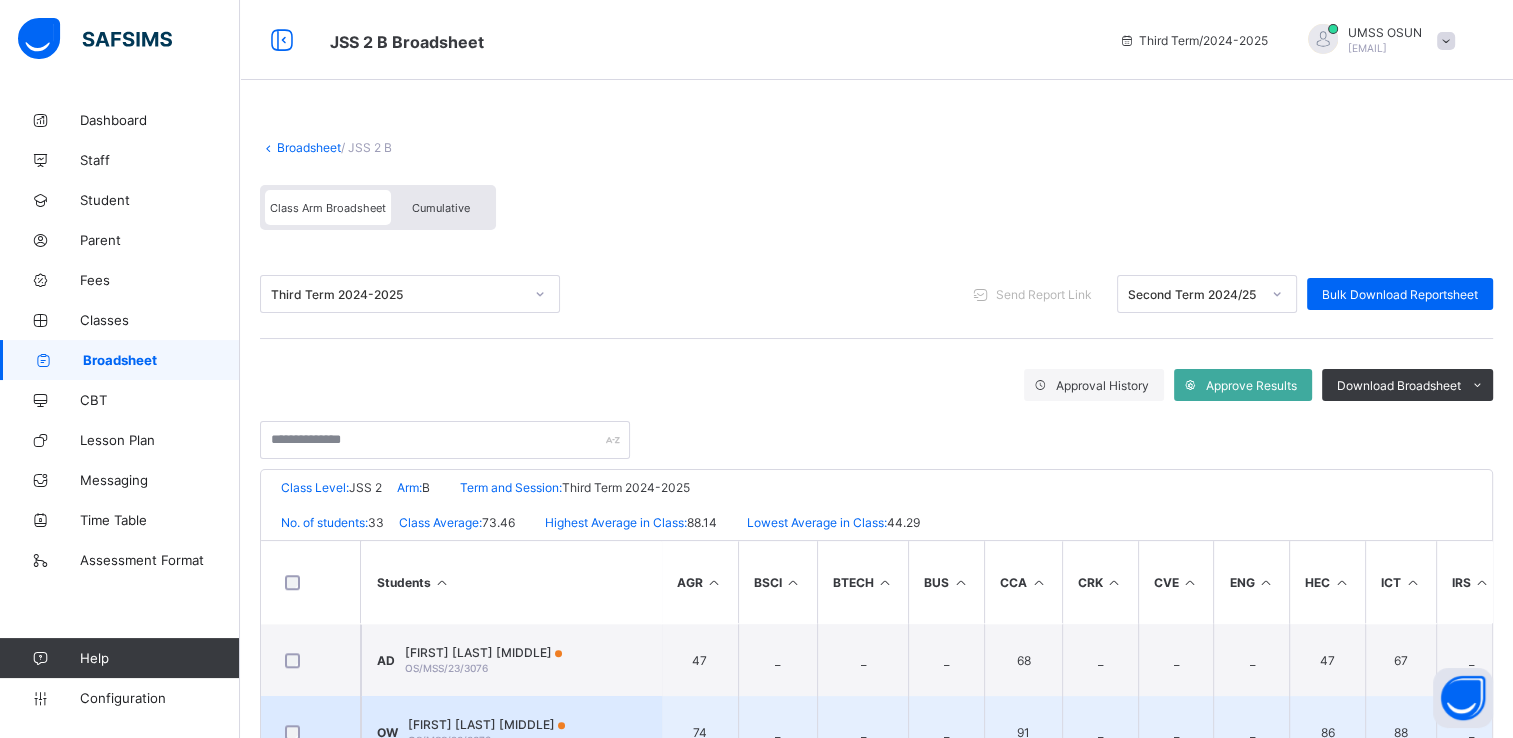 scroll, scrollTop: 1966, scrollLeft: 0, axis: vertical 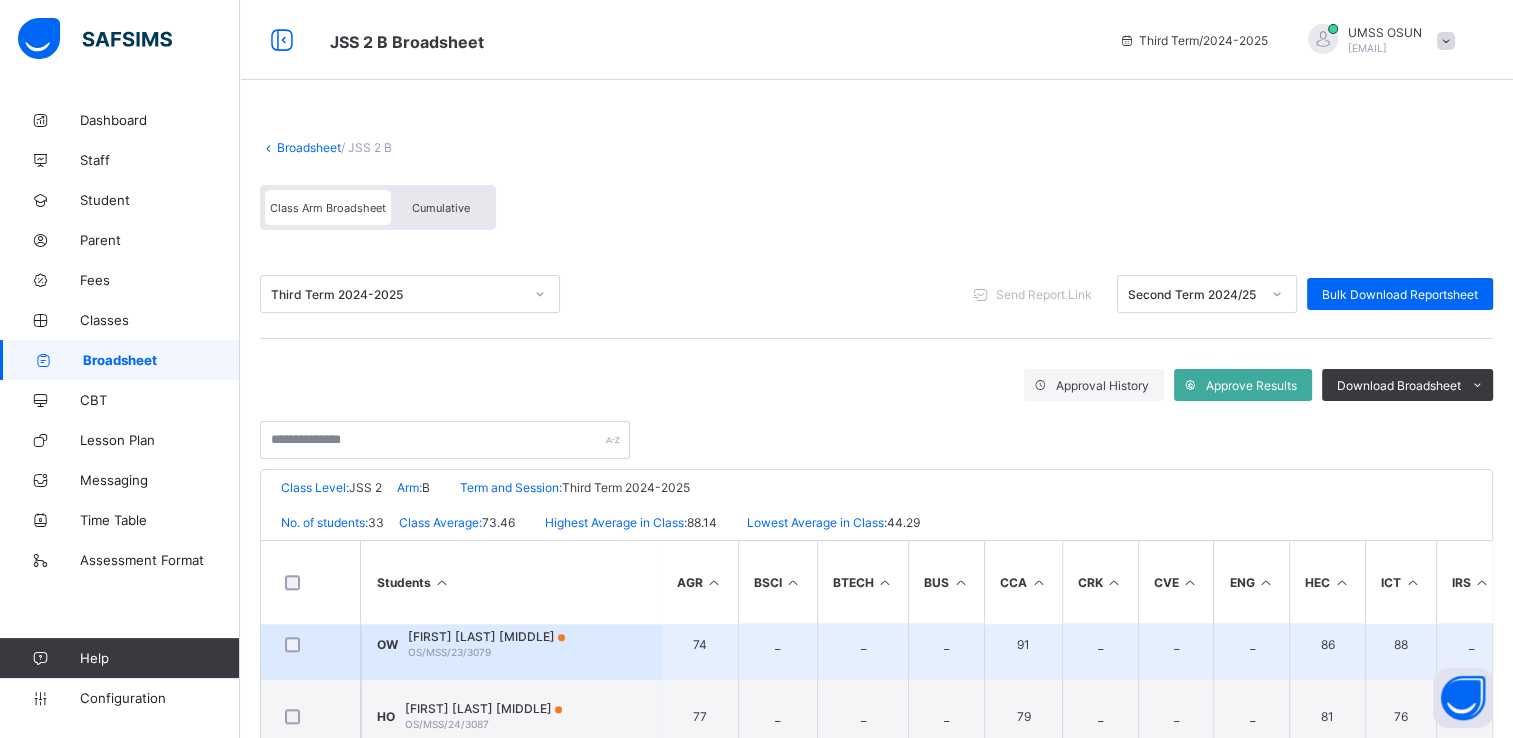 click on "[FIRST] [LAST] [MIDDLE]" at bounding box center [486, 636] 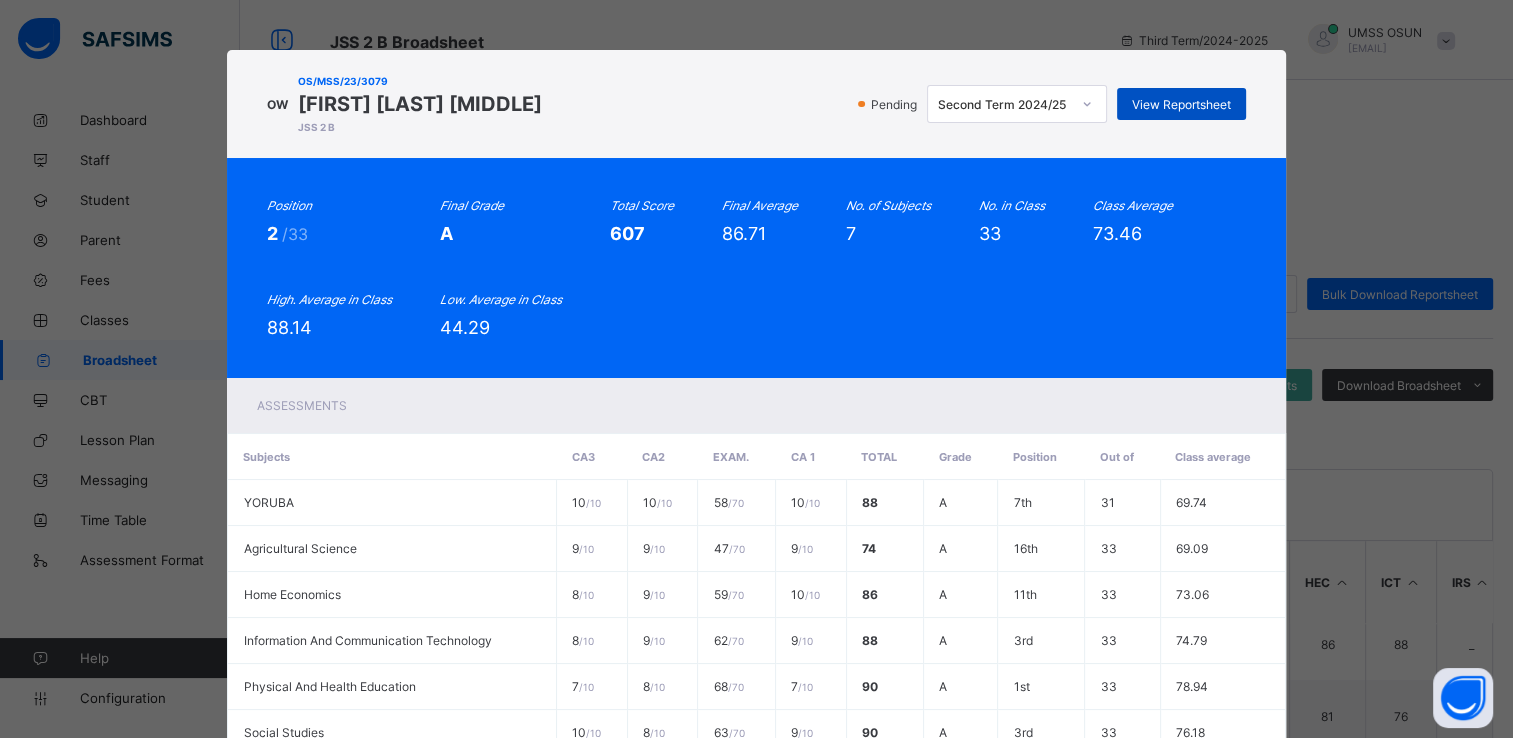 click on "View Reportsheet" at bounding box center [1181, 104] 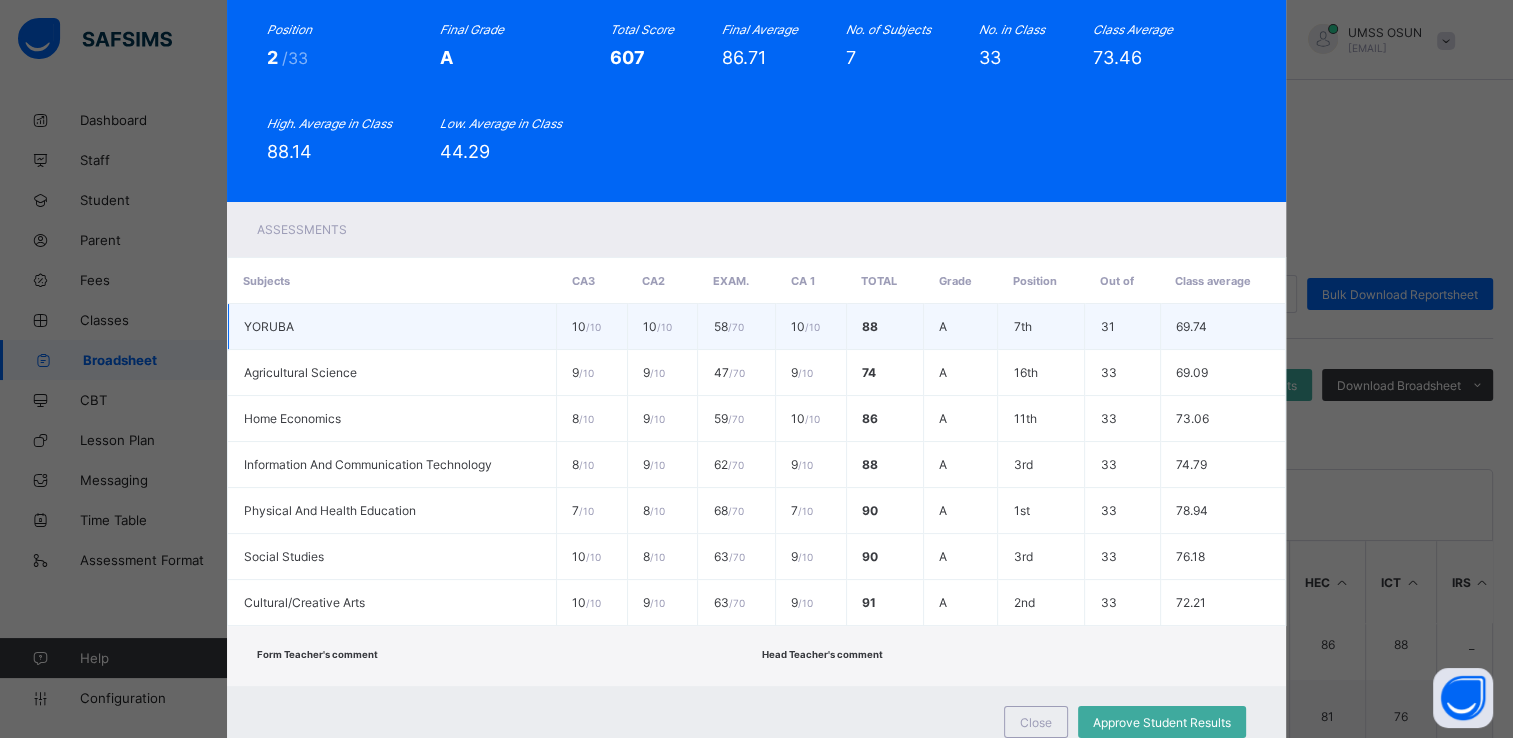 scroll, scrollTop: 247, scrollLeft: 0, axis: vertical 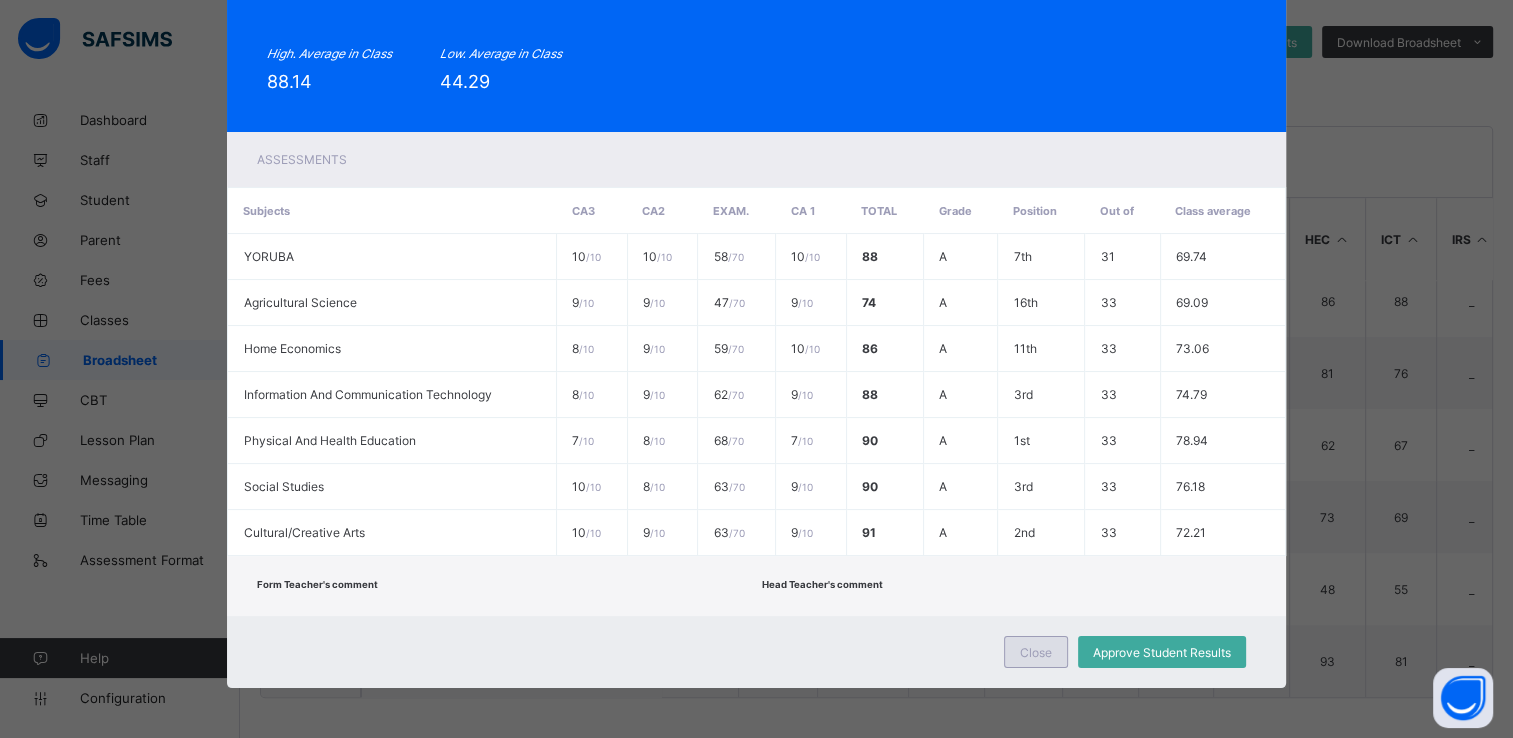click on "Close" at bounding box center [1036, 652] 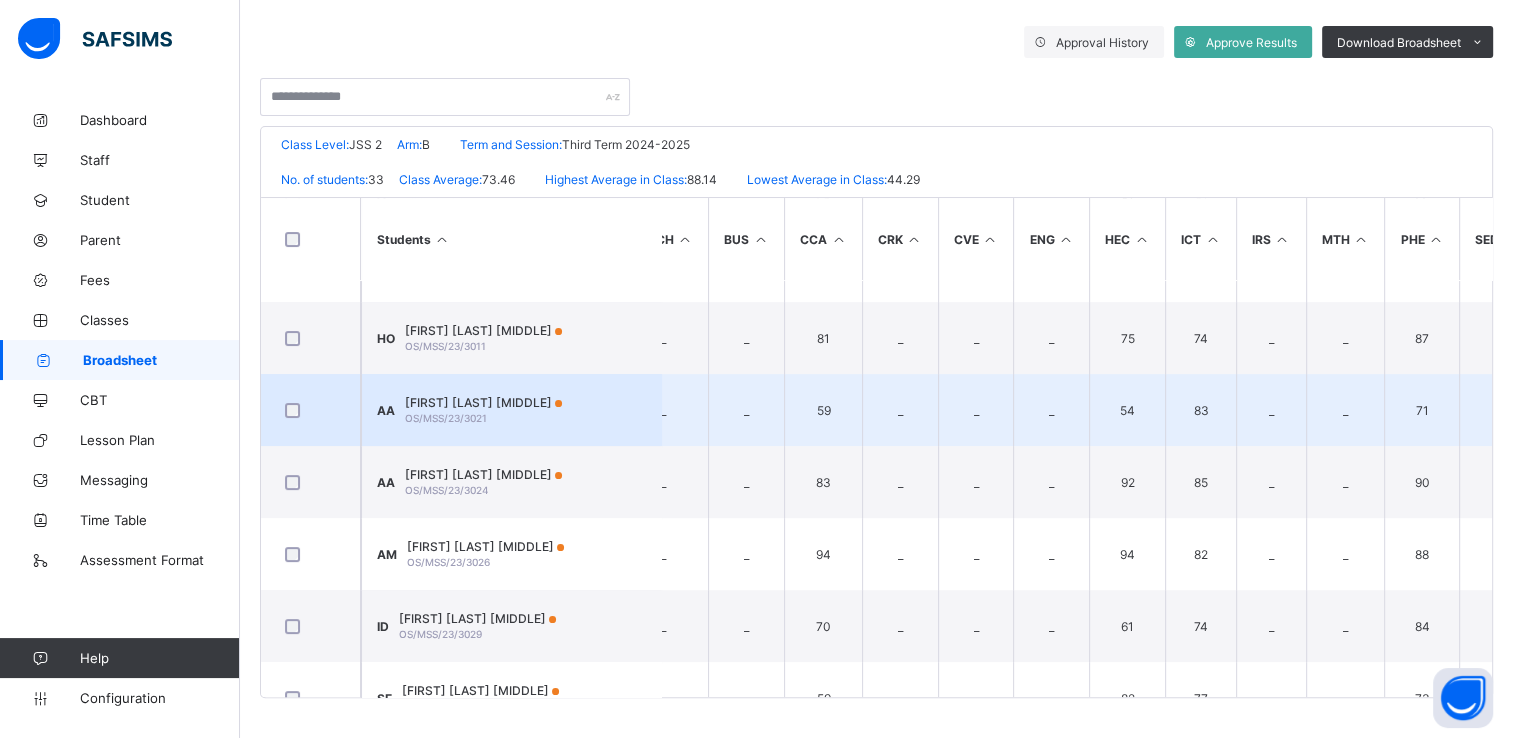 scroll, scrollTop: 0, scrollLeft: 200, axis: horizontal 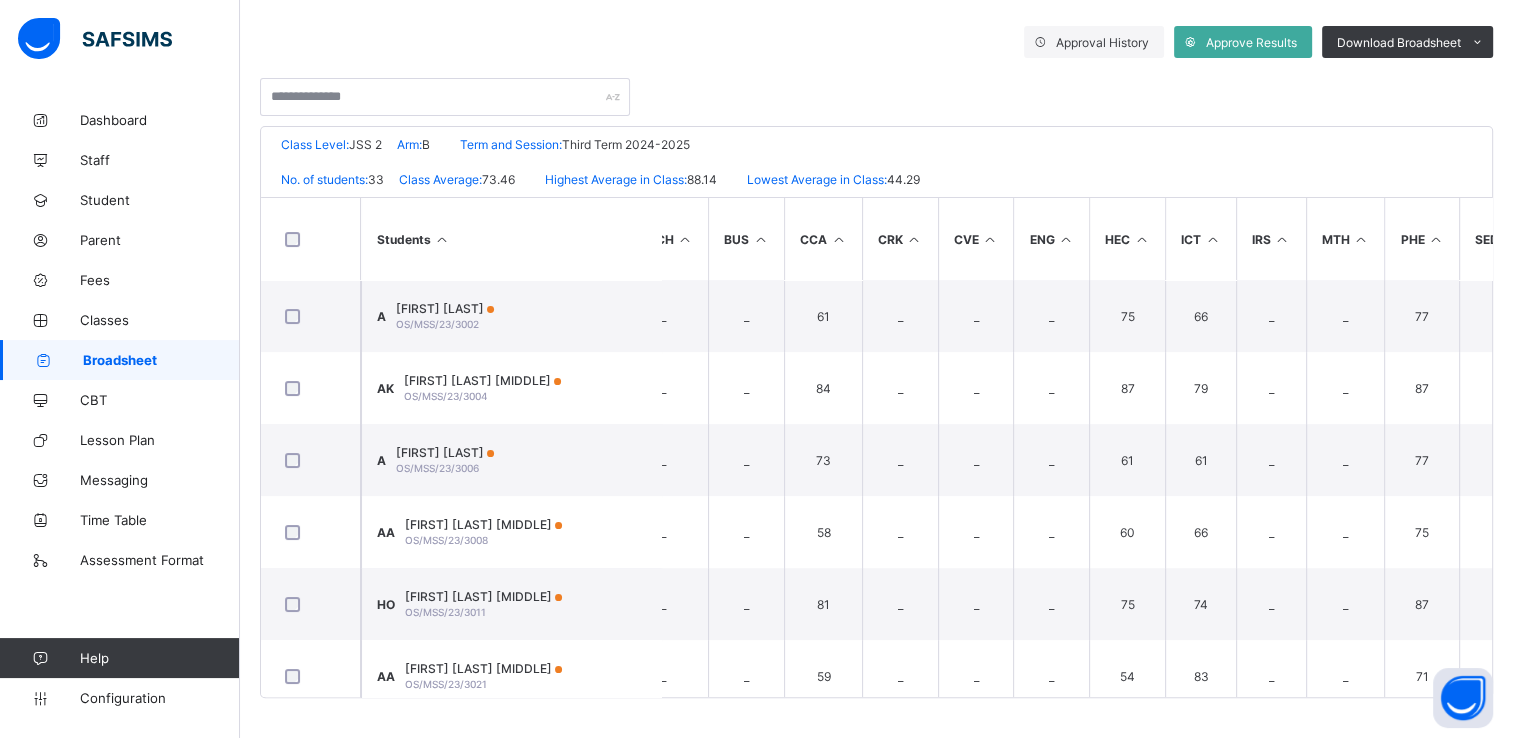 click on "[FIRST] [LAST]" at bounding box center [445, 452] 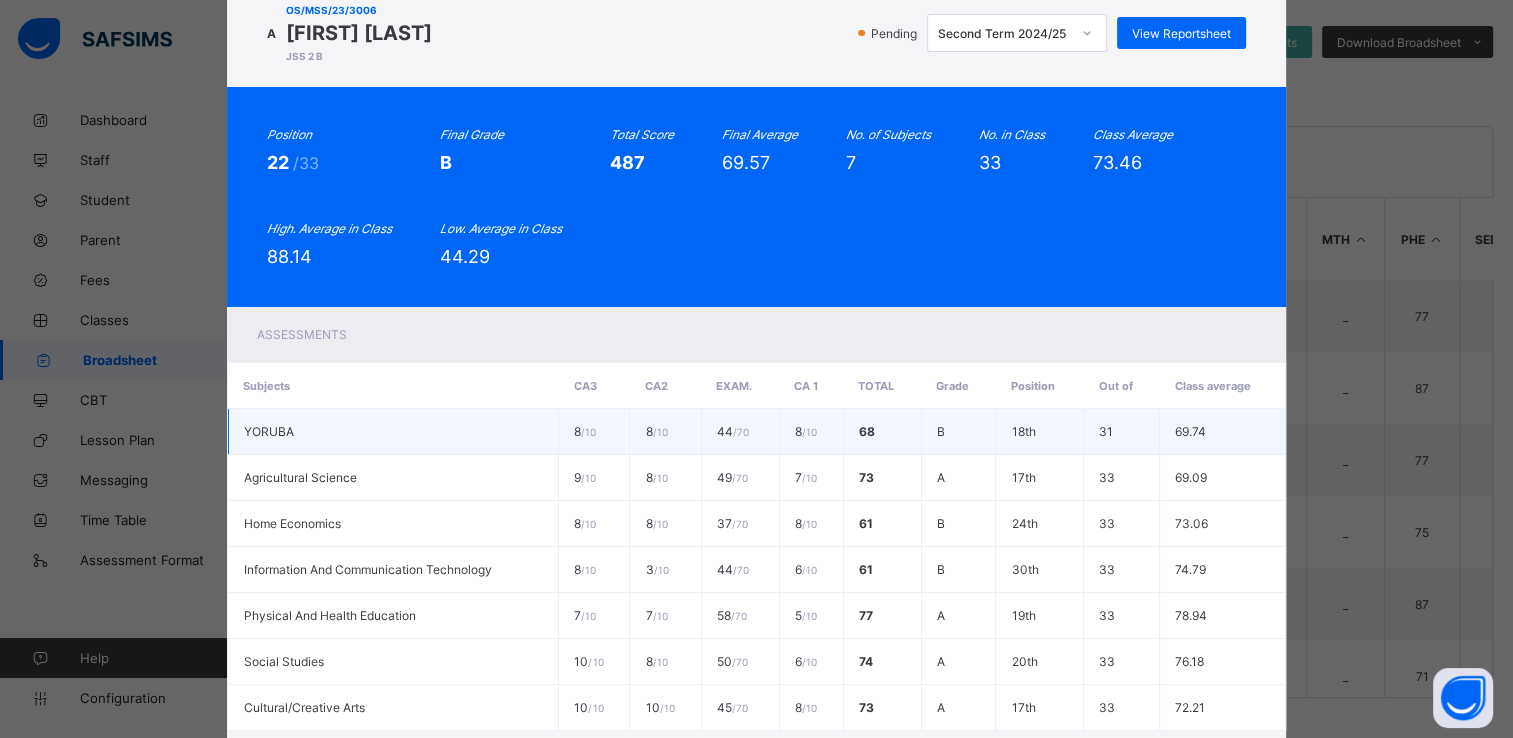 scroll, scrollTop: 0, scrollLeft: 0, axis: both 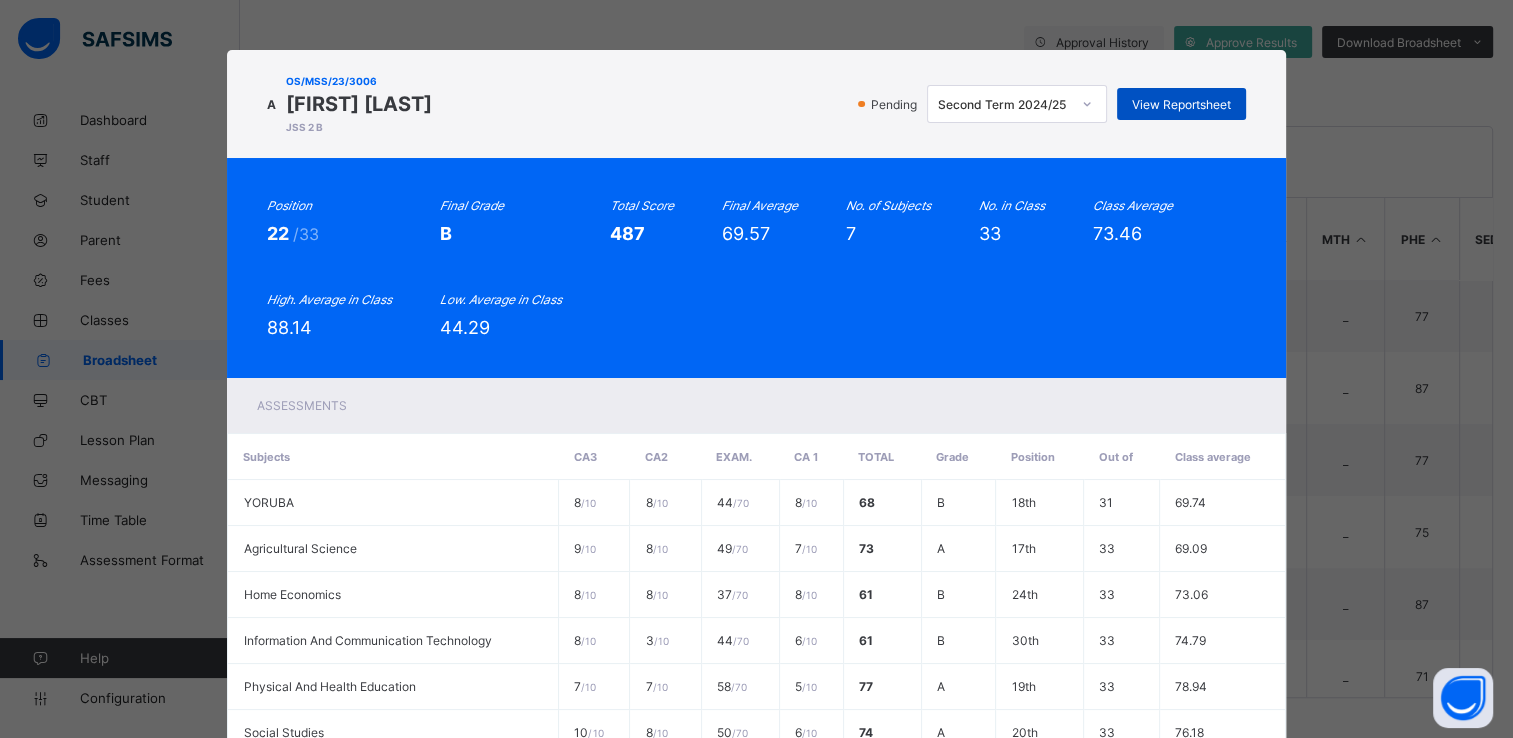 click on "View Reportsheet" at bounding box center (1181, 104) 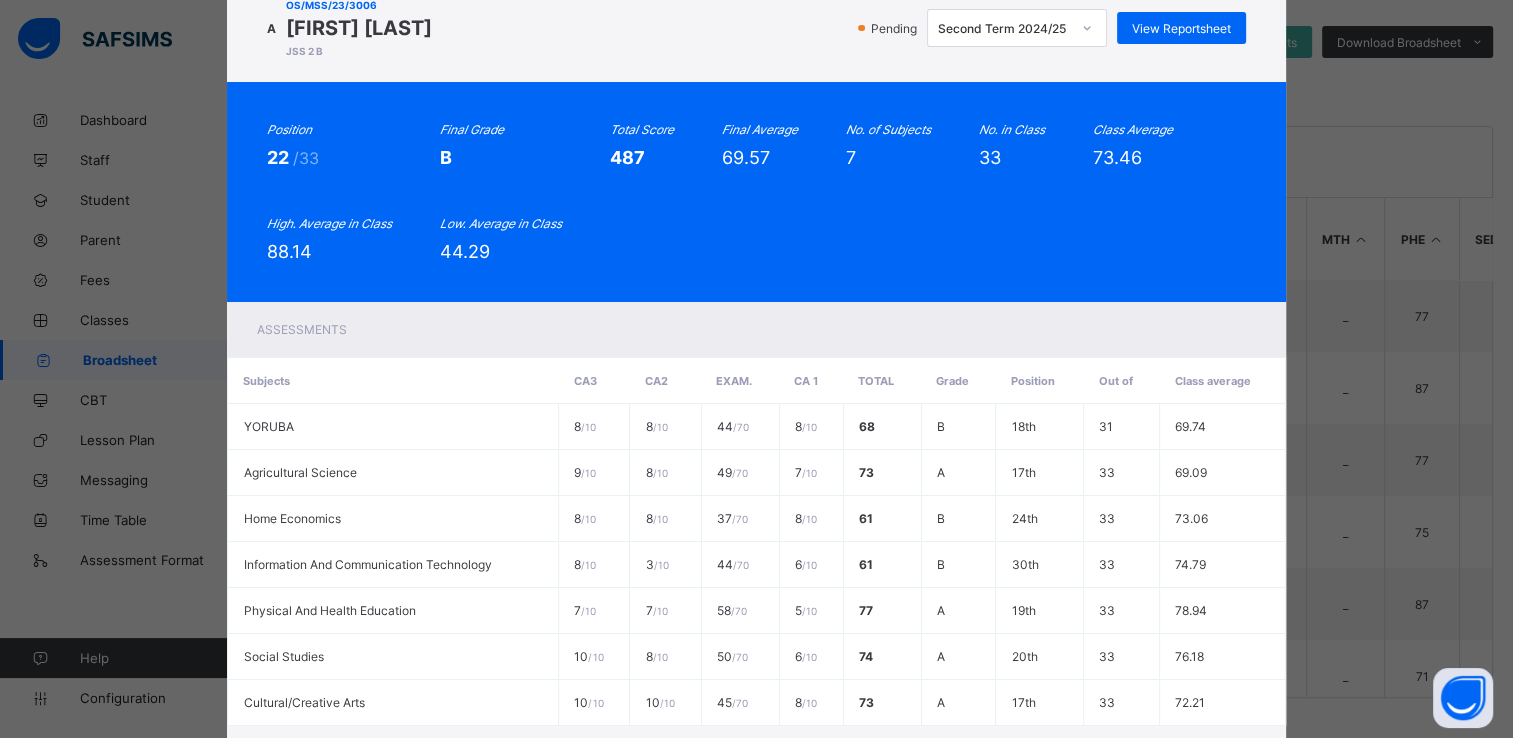 scroll, scrollTop: 0, scrollLeft: 0, axis: both 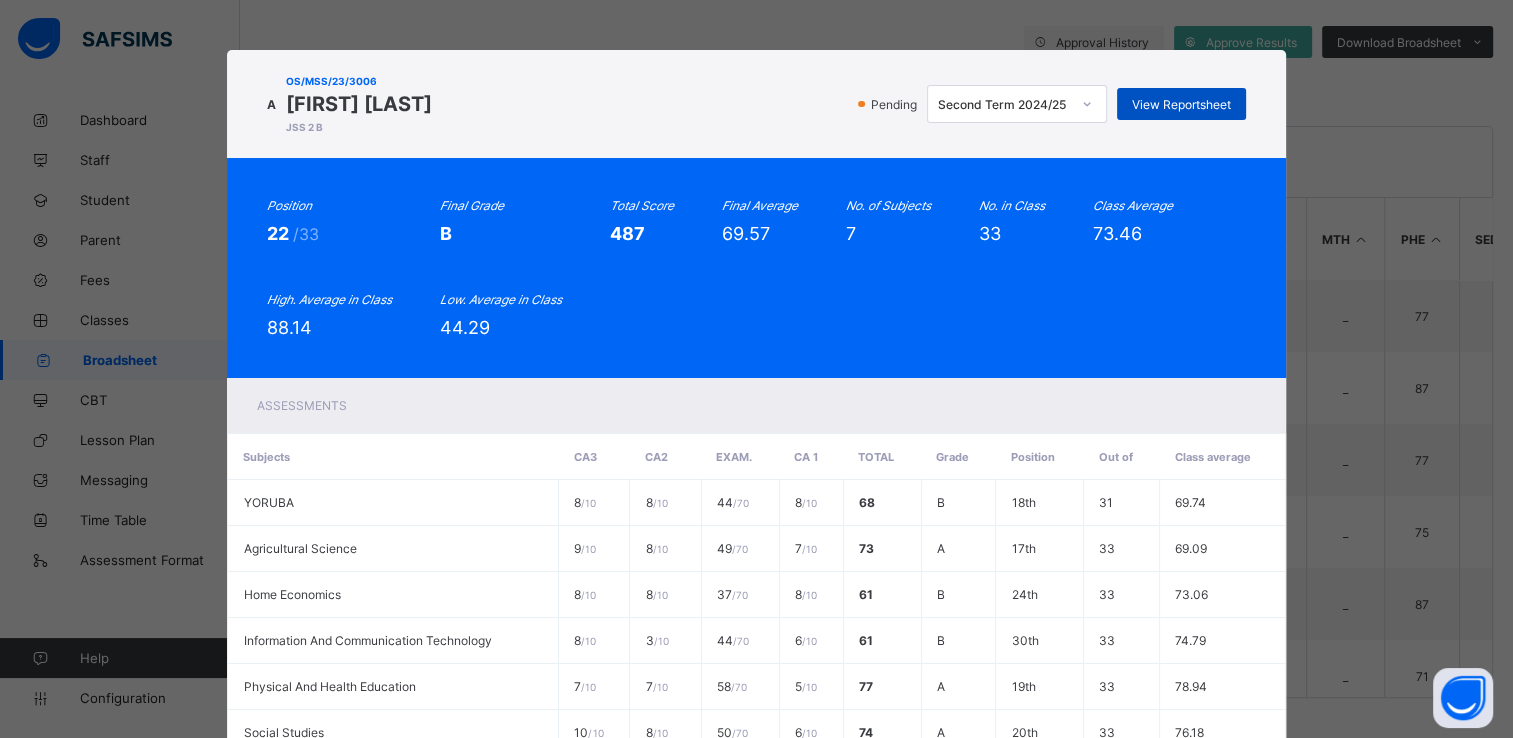 click on "View Reportsheet" at bounding box center [1181, 104] 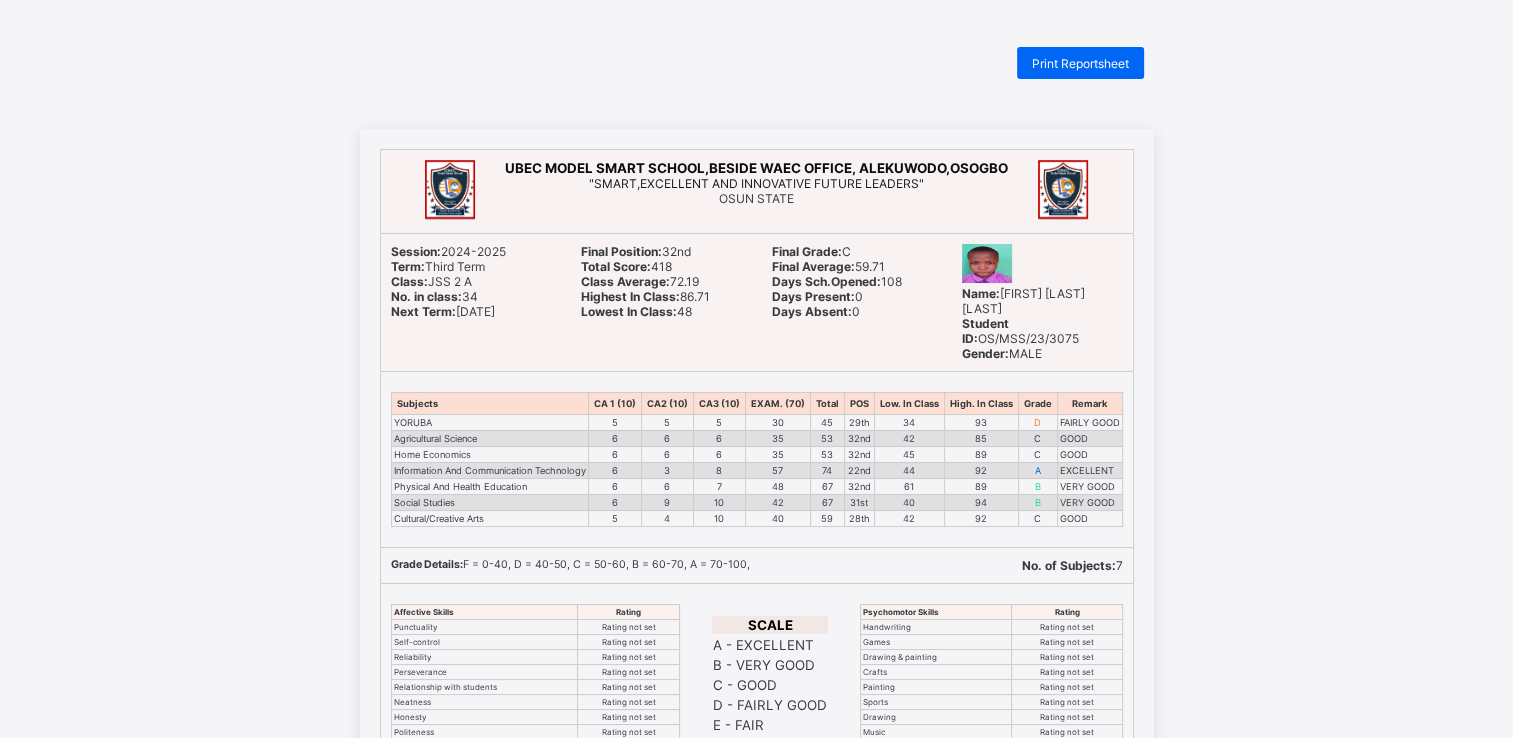 scroll, scrollTop: 0, scrollLeft: 0, axis: both 